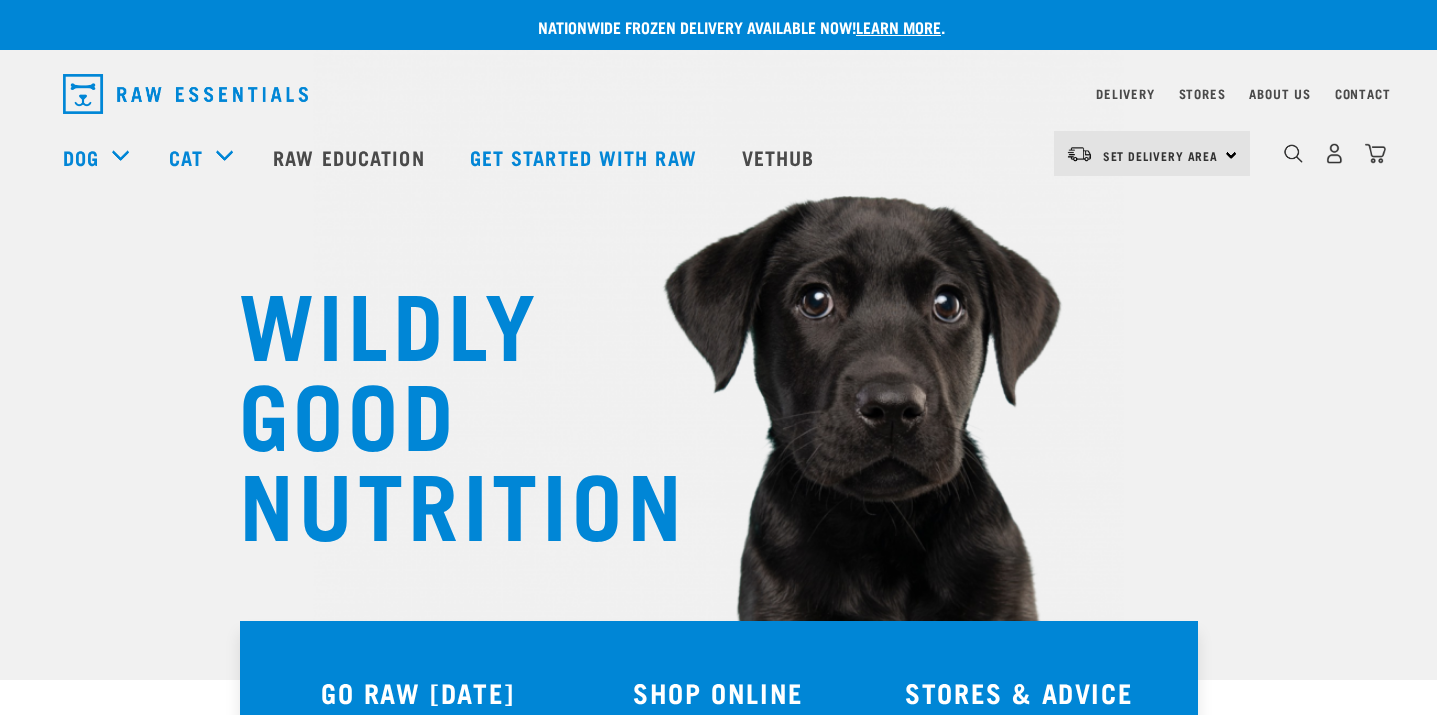 scroll, scrollTop: 0, scrollLeft: 0, axis: both 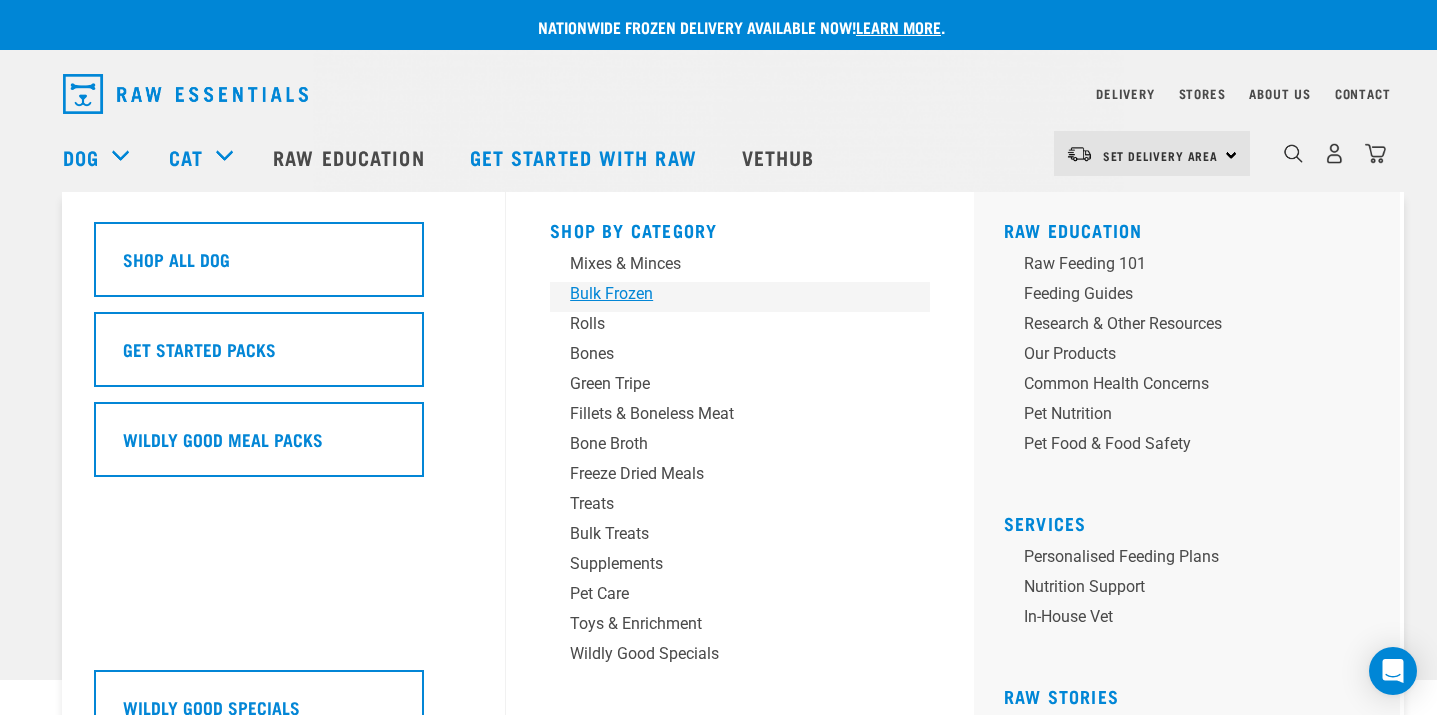 click on "Bulk Frozen" at bounding box center (726, 294) 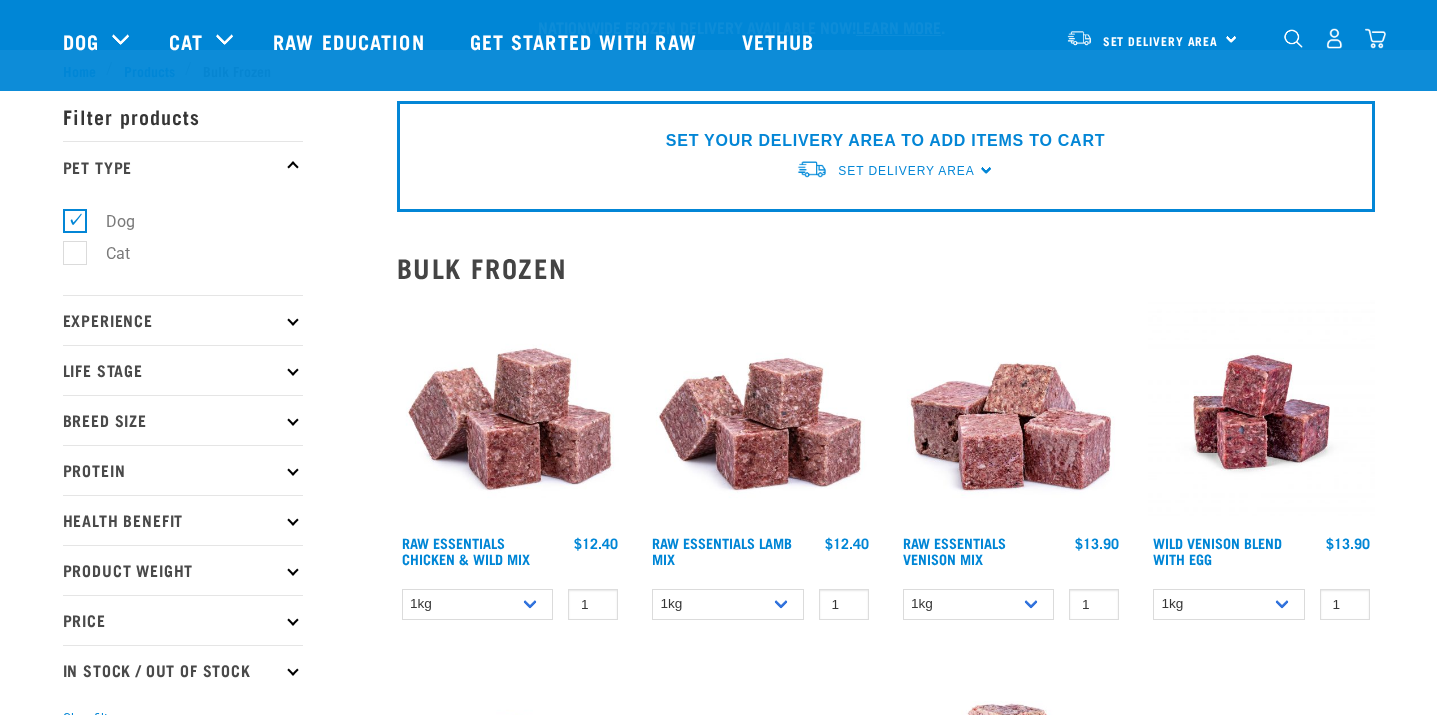 scroll, scrollTop: 177, scrollLeft: 0, axis: vertical 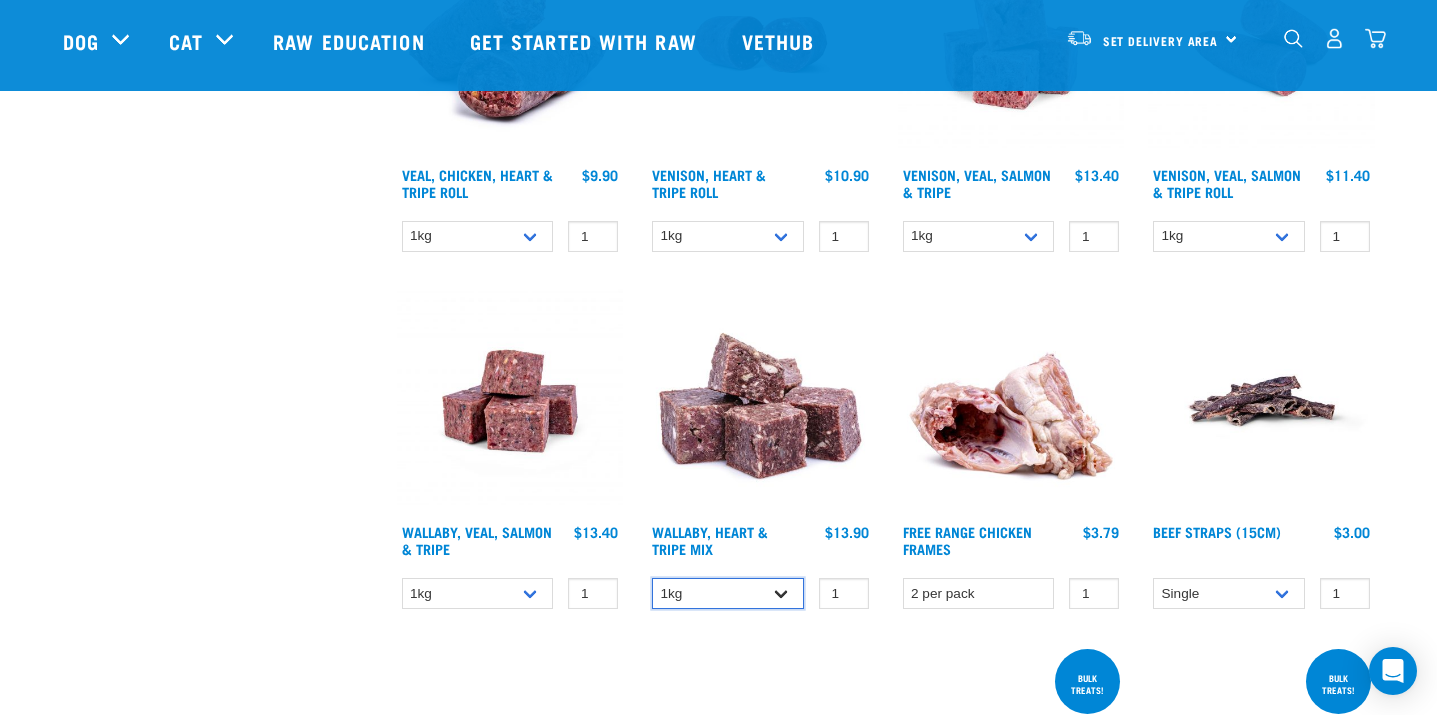 select on "776" 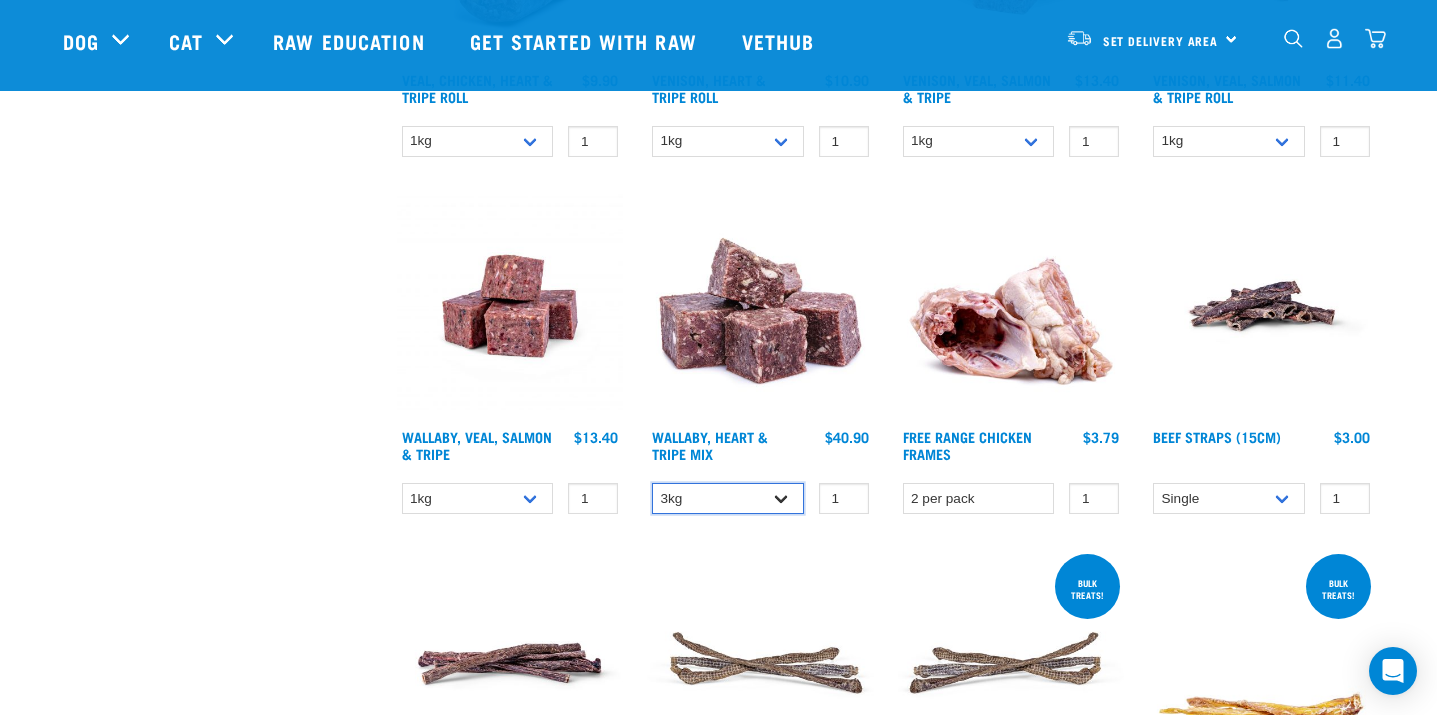 scroll, scrollTop: 1576, scrollLeft: 0, axis: vertical 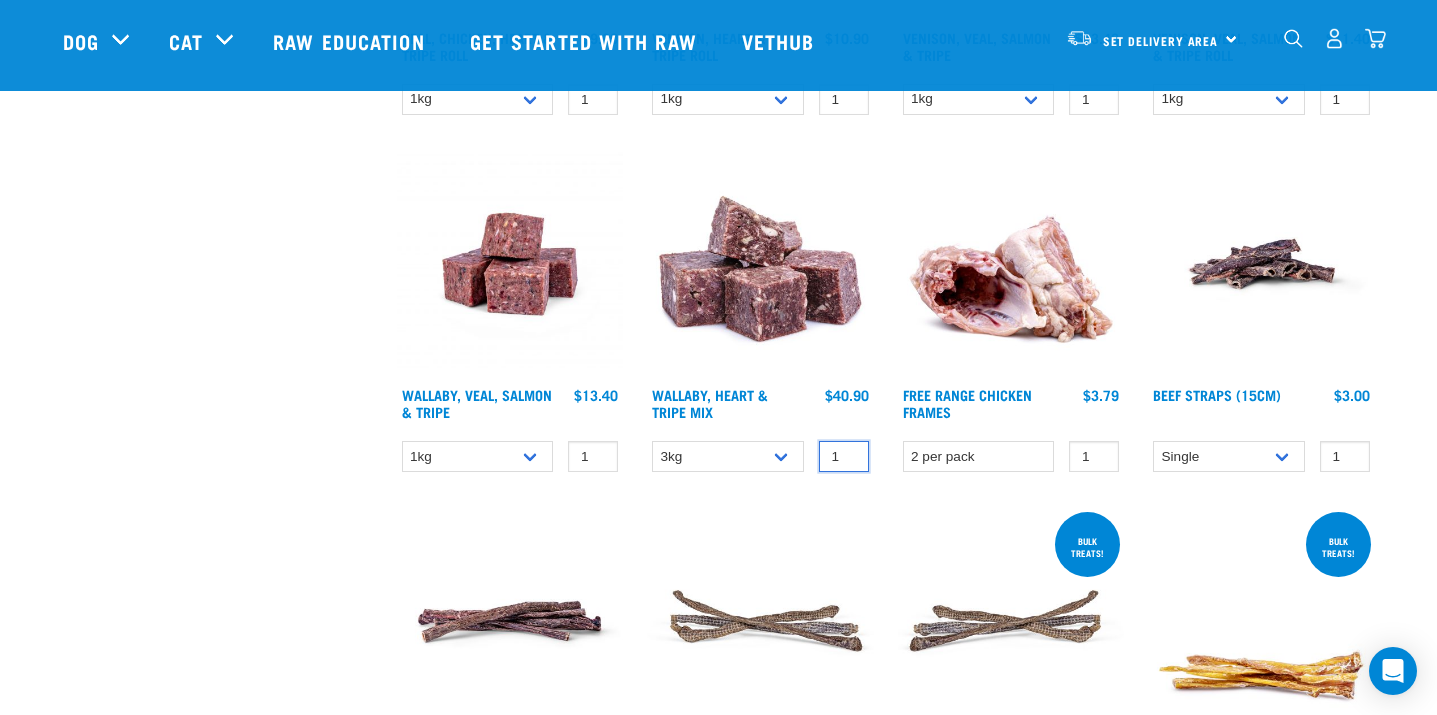 click on "1" at bounding box center [844, 456] 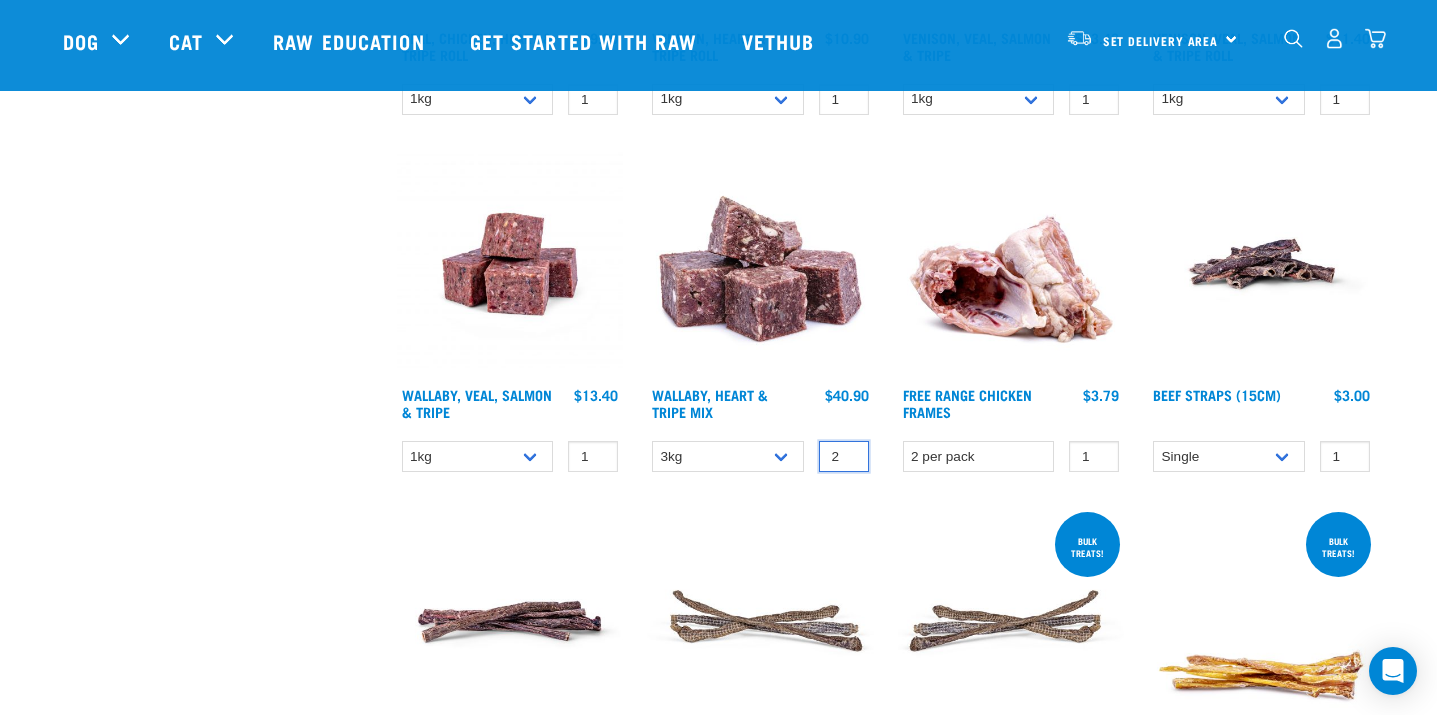 click on "2" at bounding box center [844, 456] 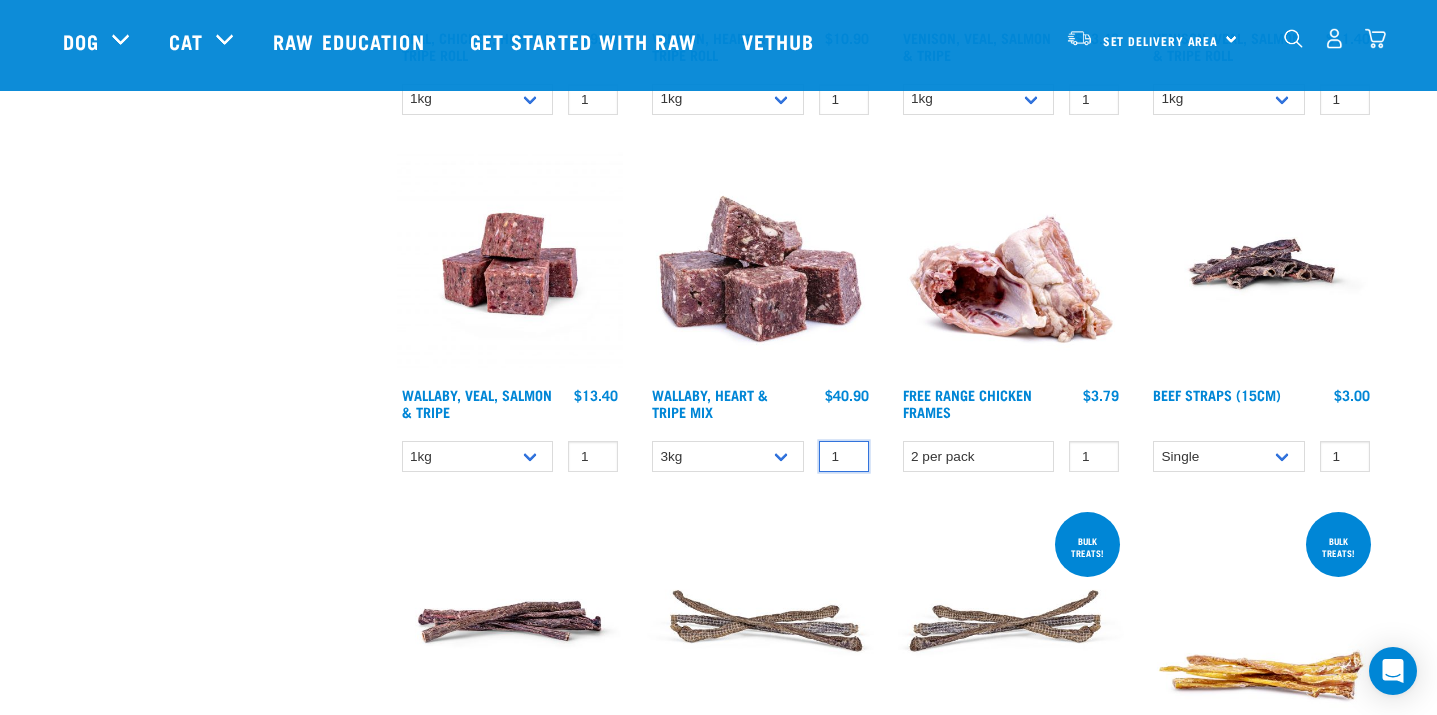 click on "1" at bounding box center [844, 456] 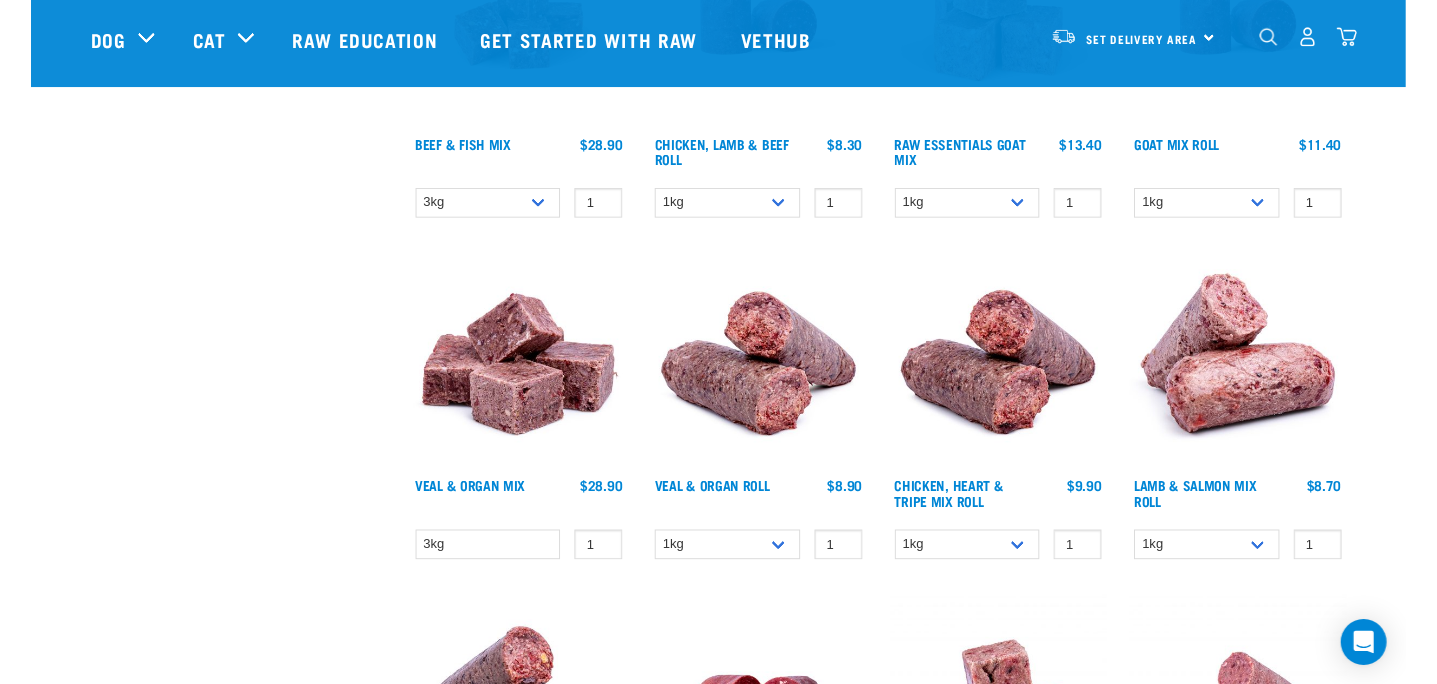 scroll, scrollTop: 362, scrollLeft: 0, axis: vertical 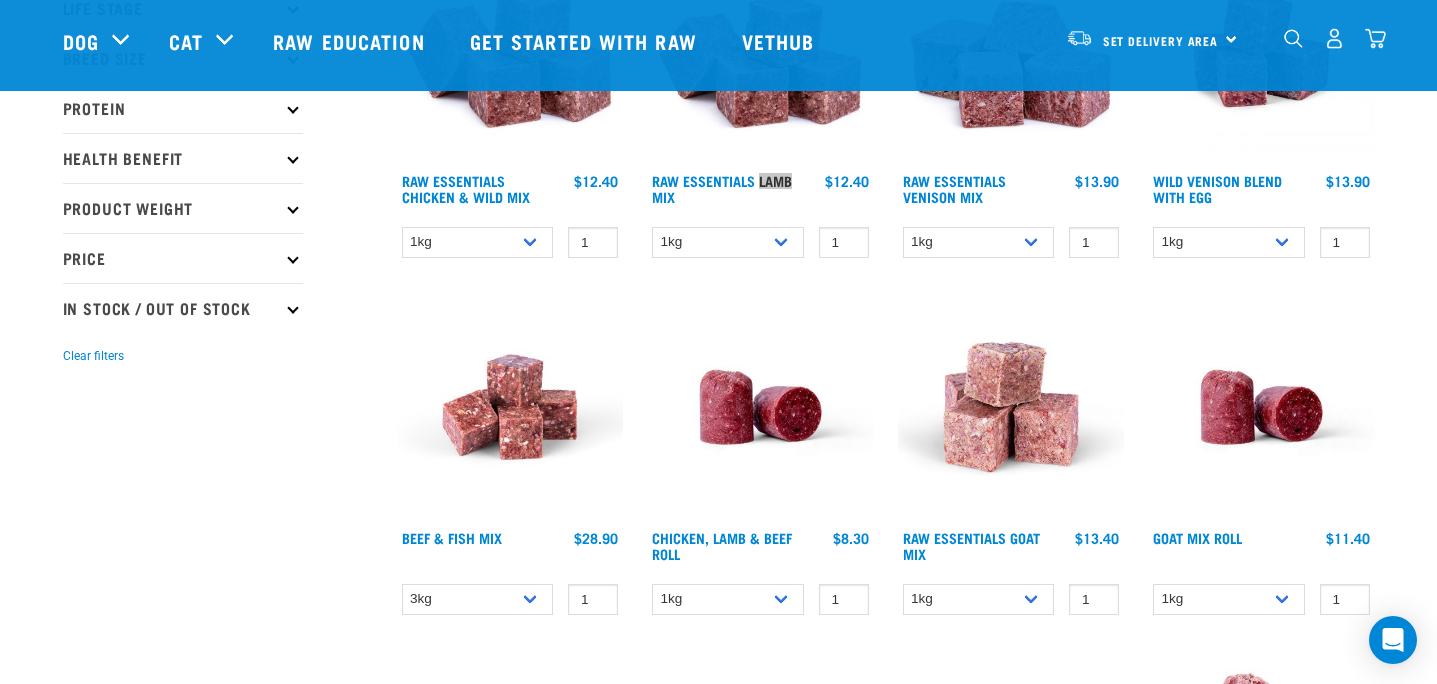 click at bounding box center [760, 407] 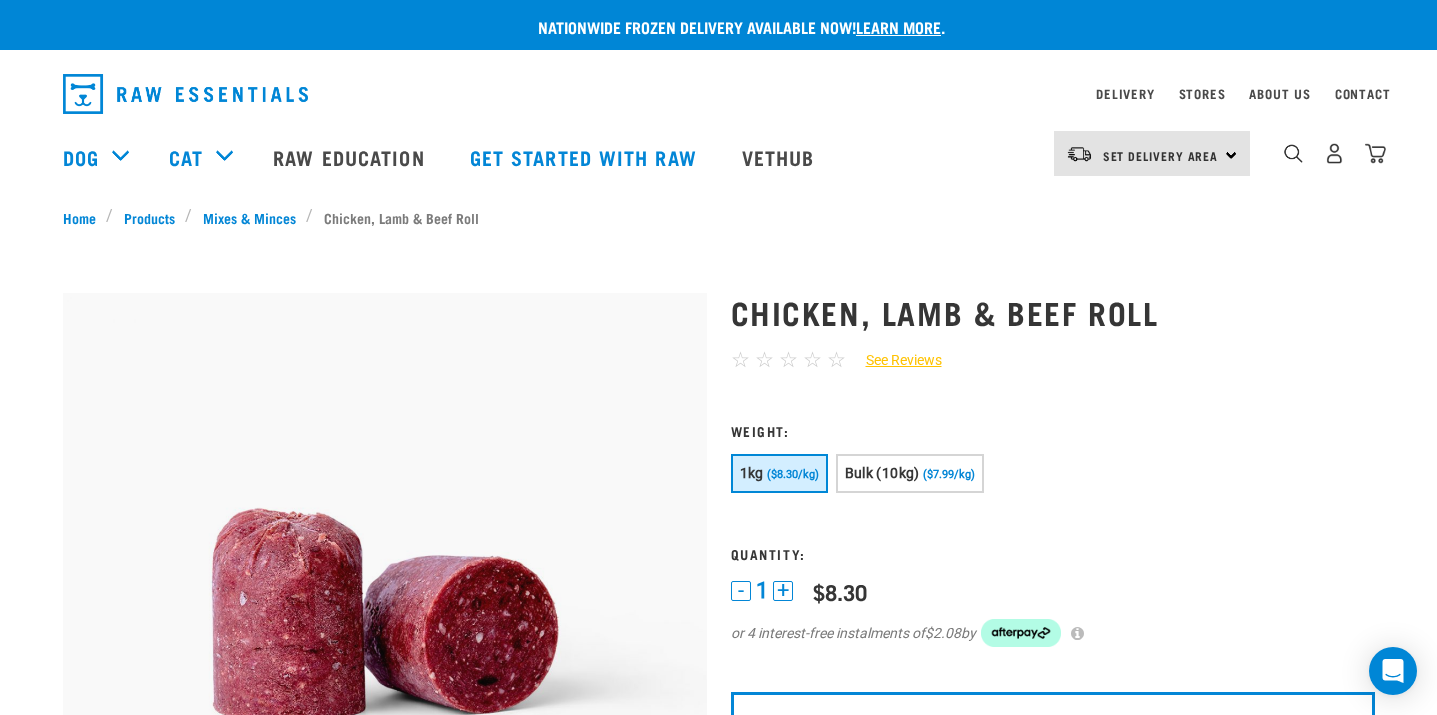scroll, scrollTop: 0, scrollLeft: 0, axis: both 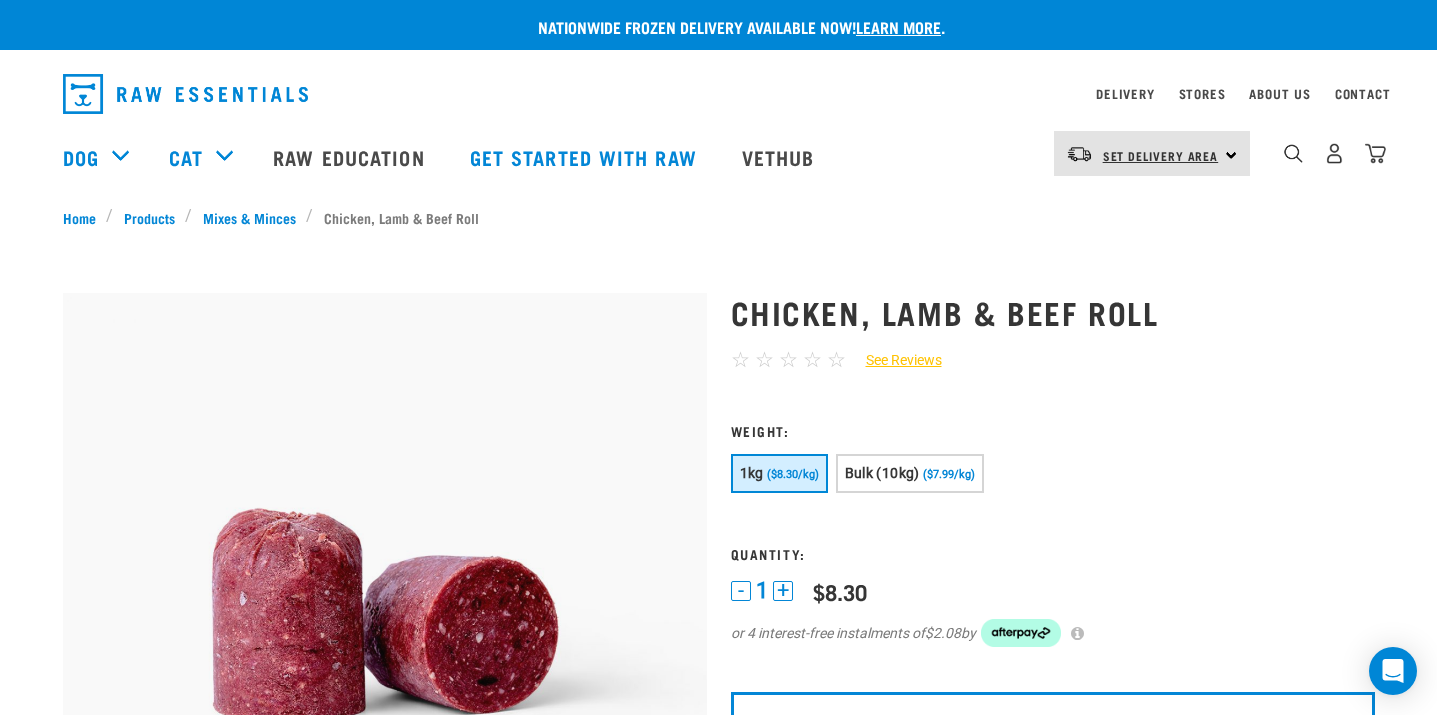 click on "Set Delivery Area" at bounding box center [1161, 156] 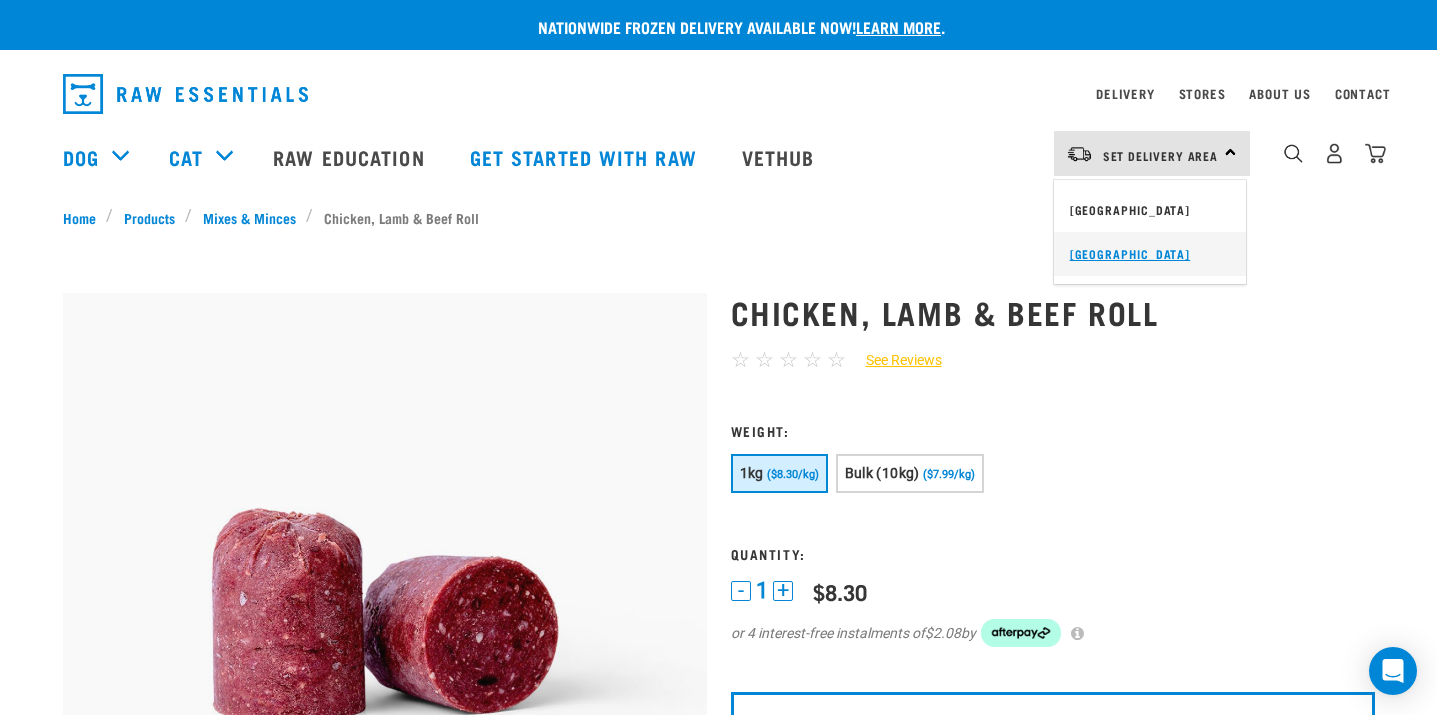 click on "[GEOGRAPHIC_DATA]" at bounding box center (1150, 254) 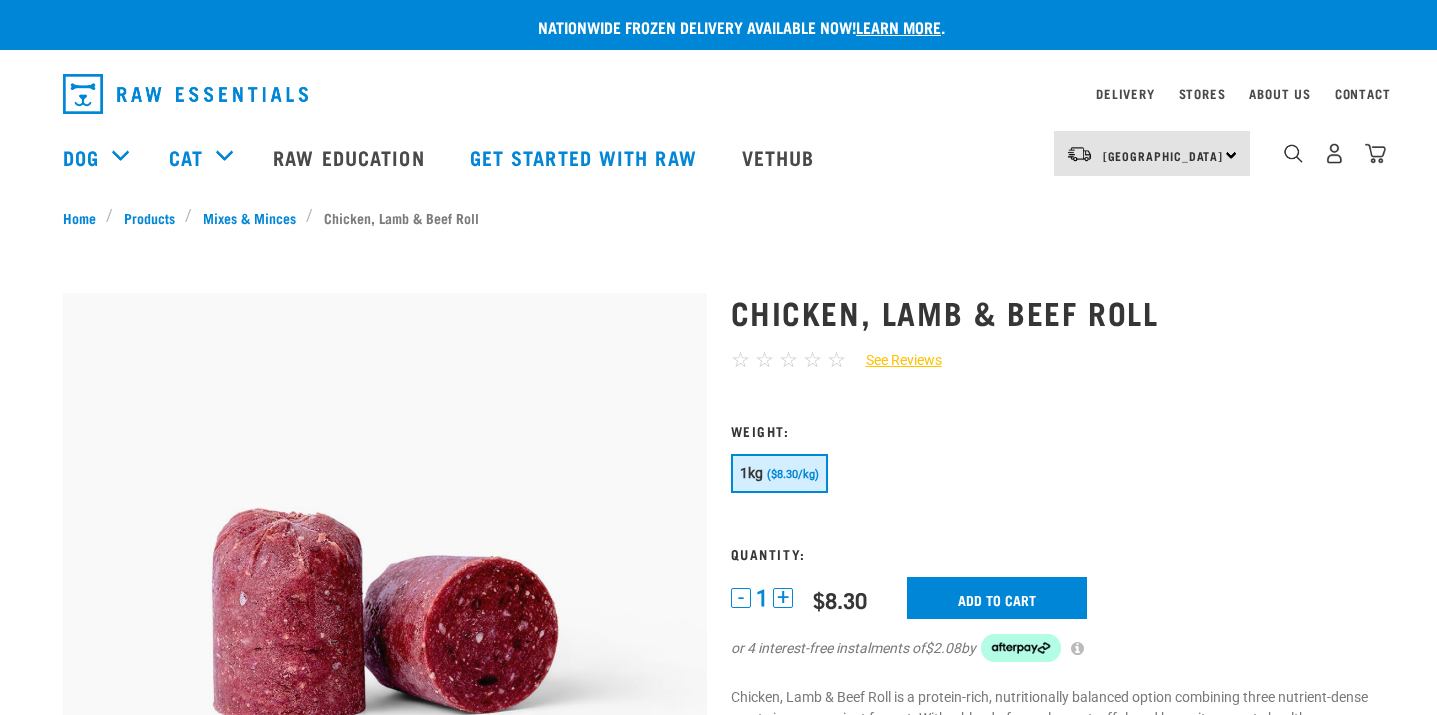 scroll, scrollTop: 0, scrollLeft: 0, axis: both 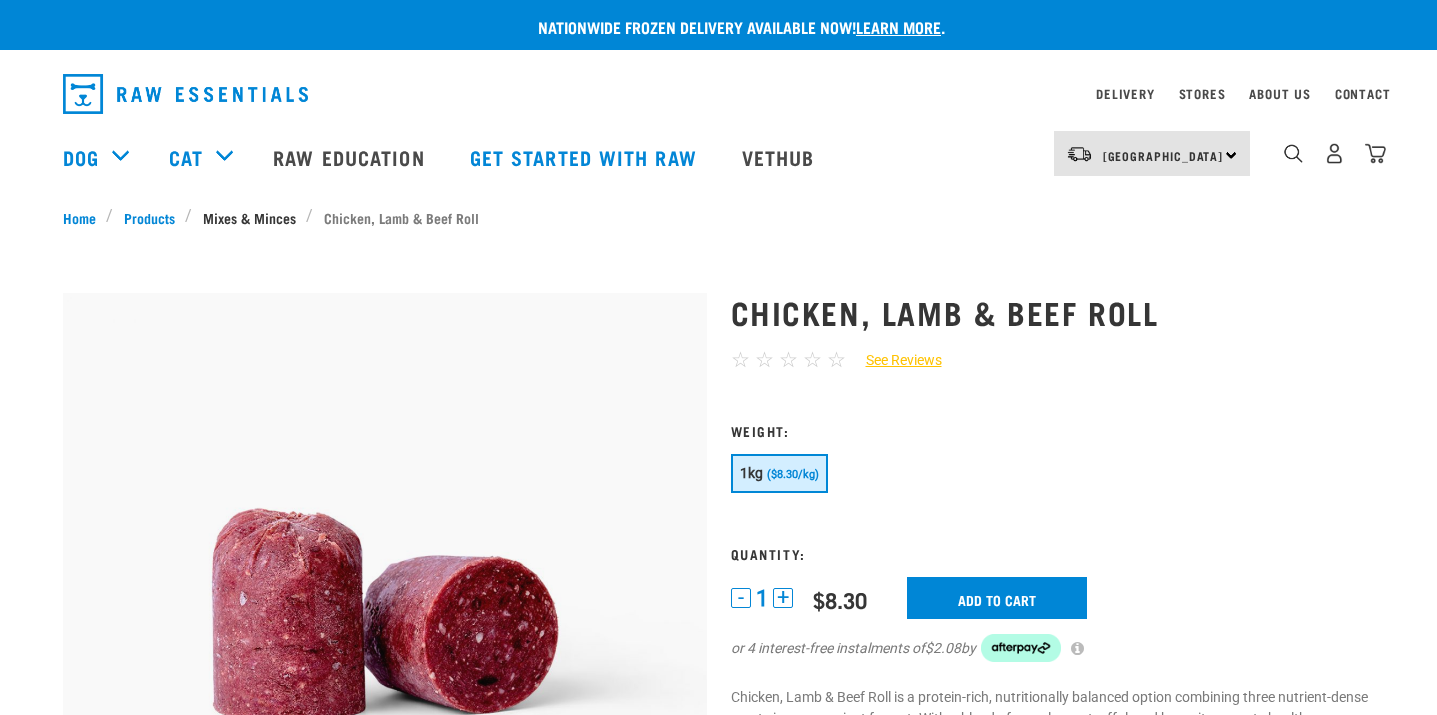 click on "Mixes & Minces" at bounding box center (249, 217) 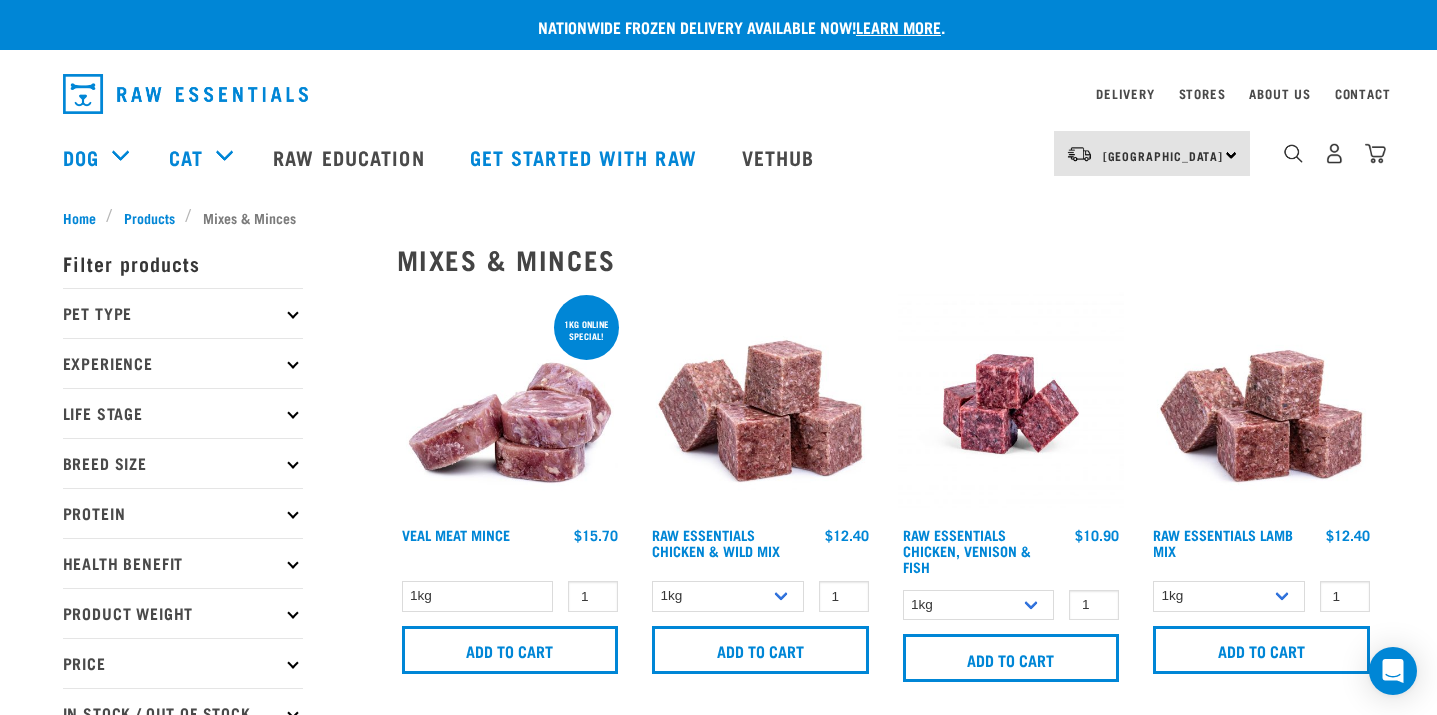 scroll, scrollTop: 0, scrollLeft: 0, axis: both 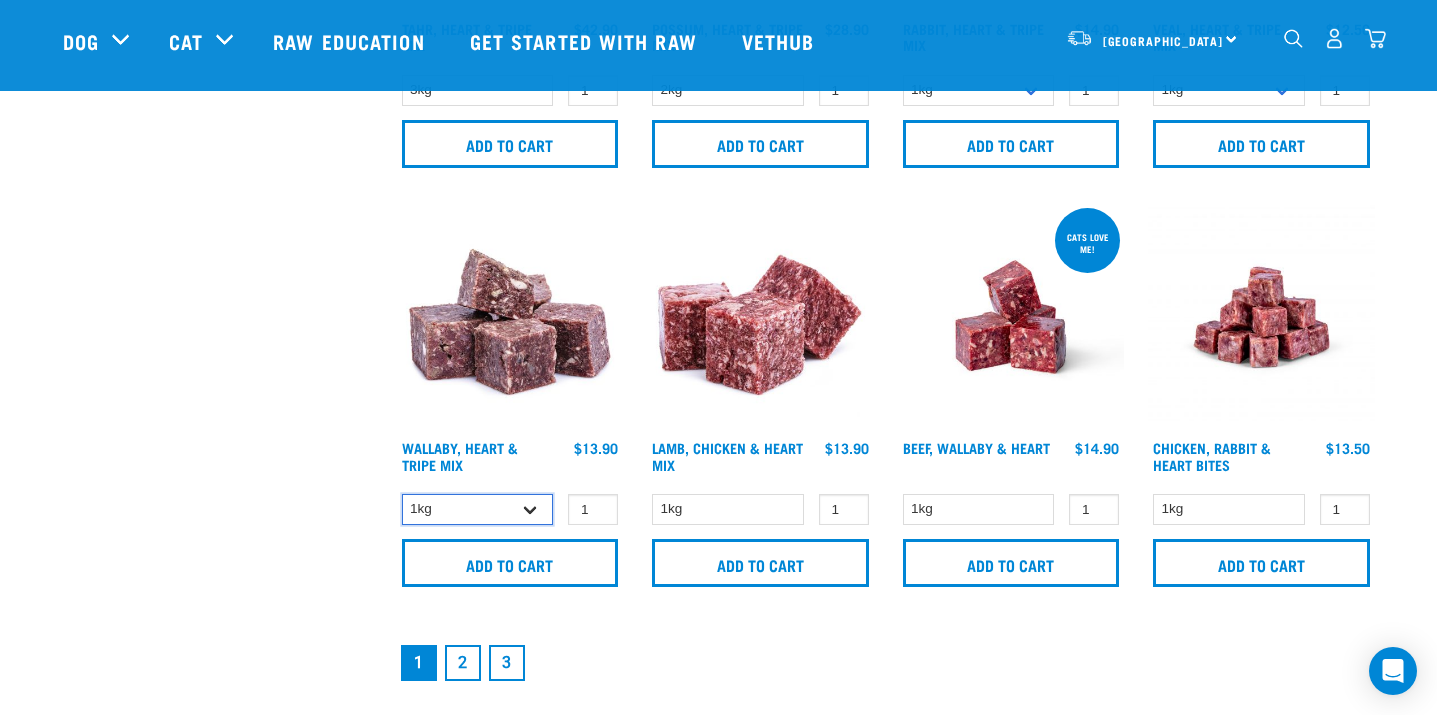 click on "1kg
3kg" at bounding box center [478, 509] 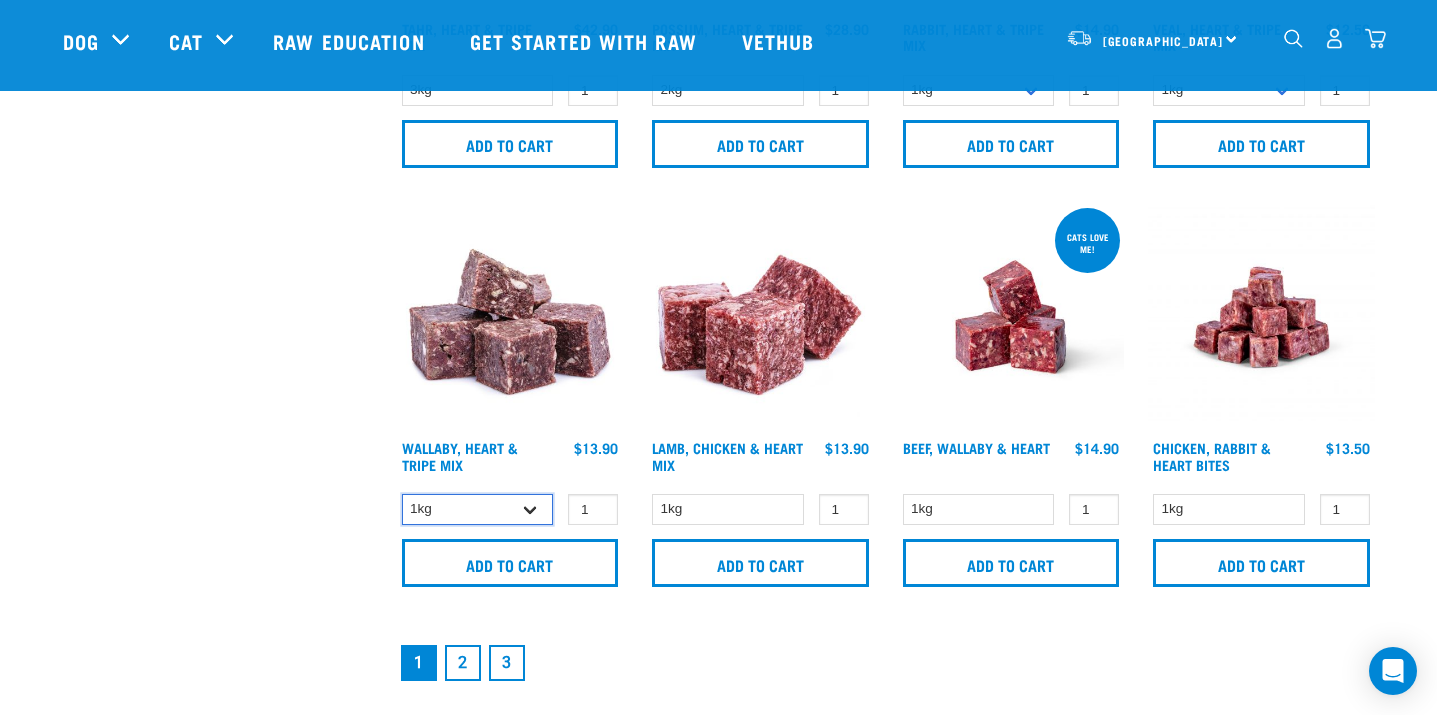 select on "776" 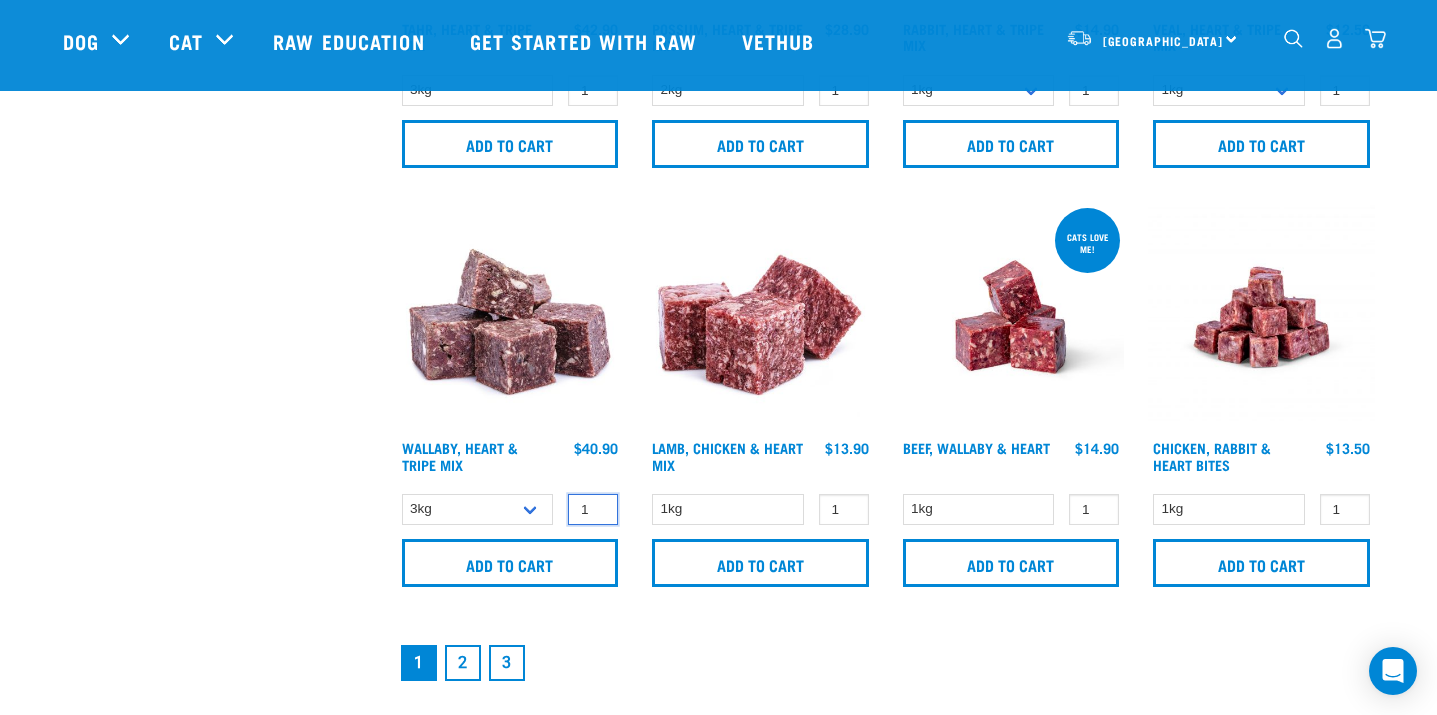 type on "2" 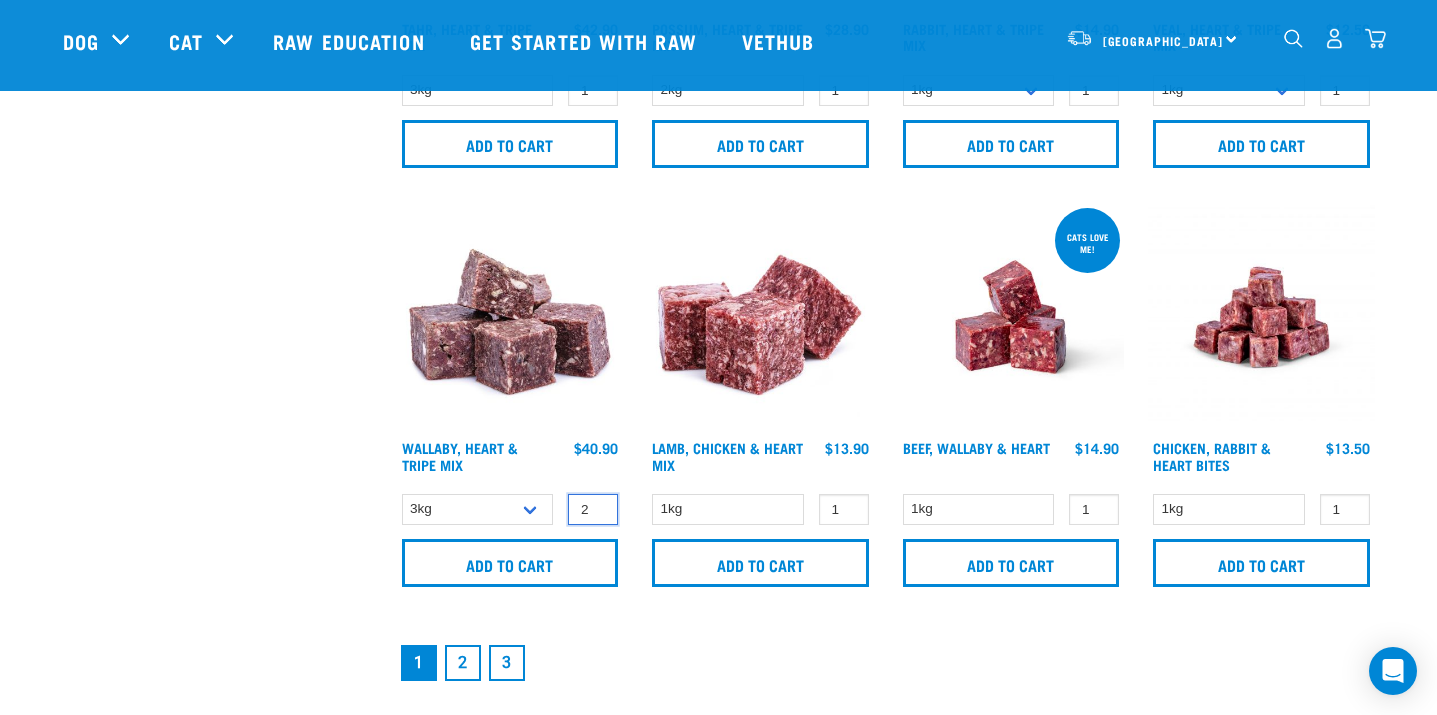 click on "2" at bounding box center (593, 509) 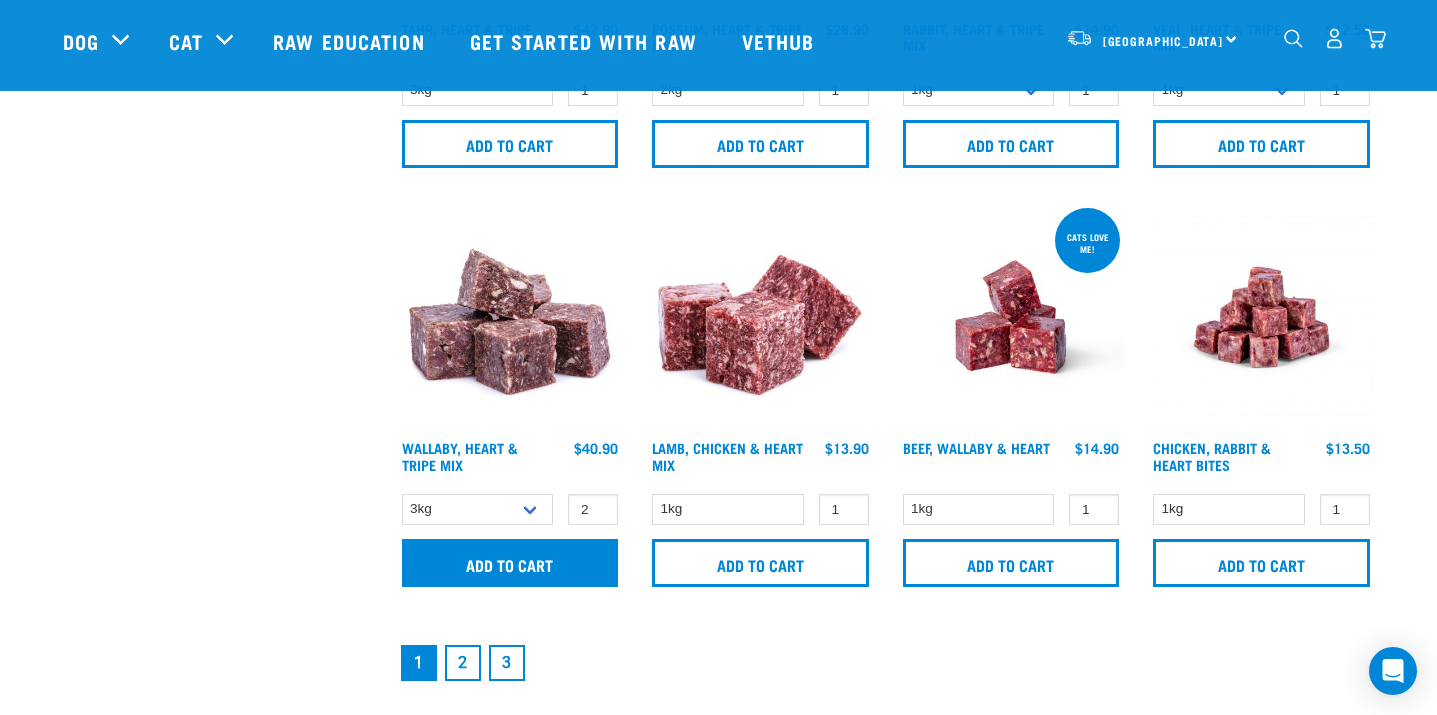 click on "Add to cart" at bounding box center [510, 563] 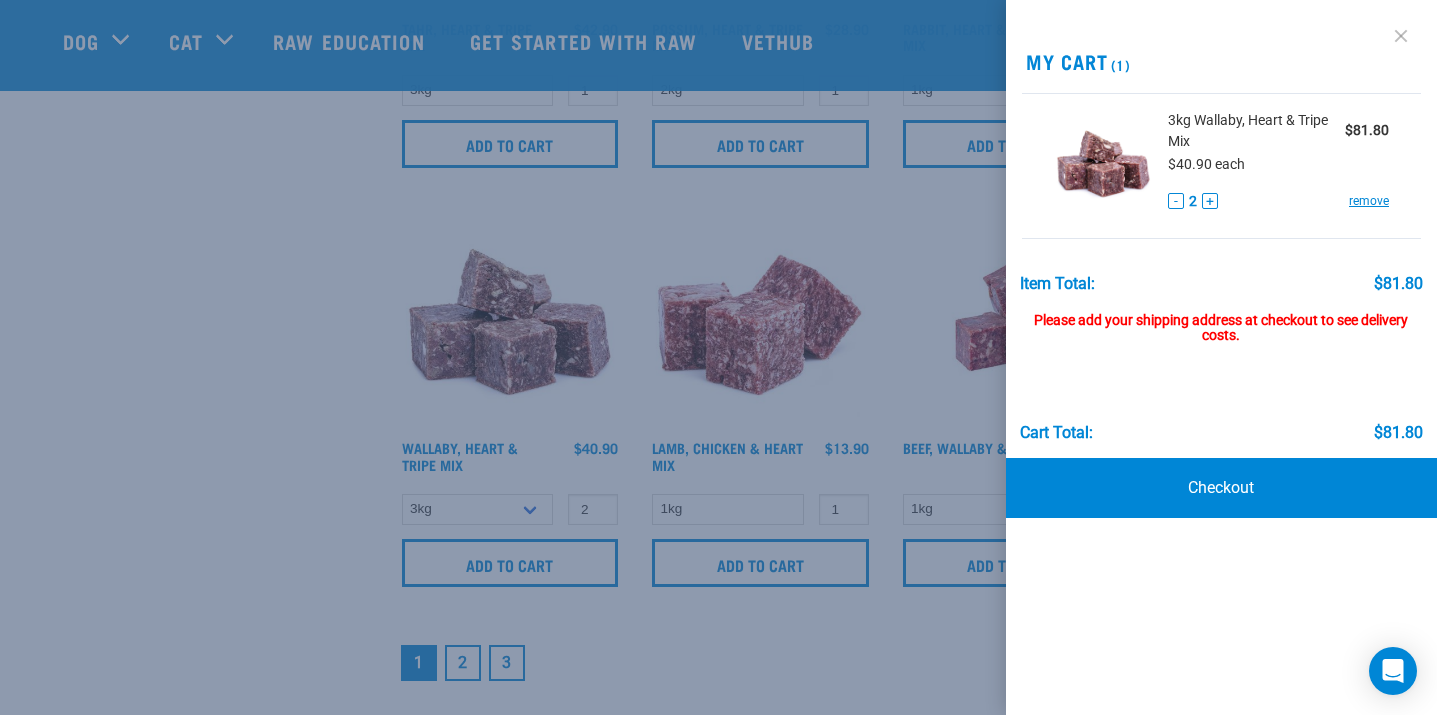click at bounding box center [1401, 36] 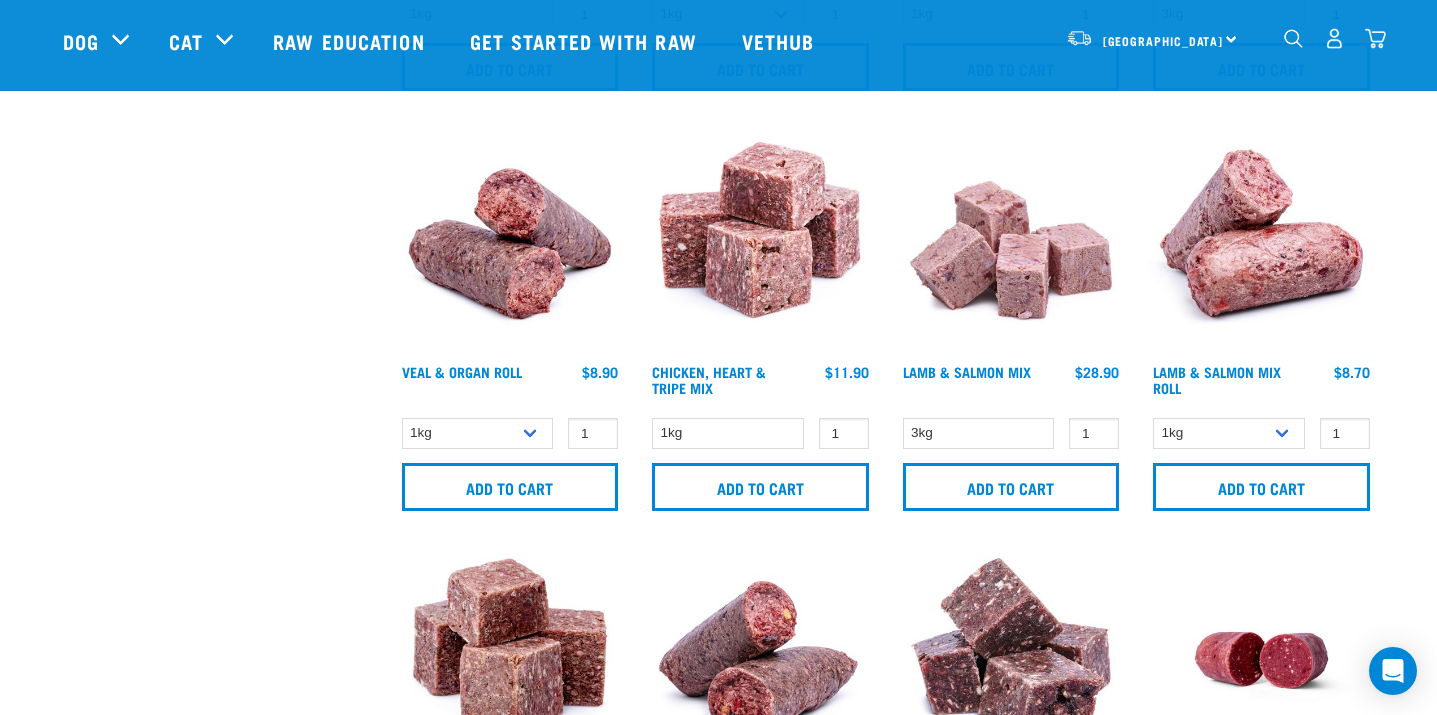 scroll, scrollTop: 1280, scrollLeft: 0, axis: vertical 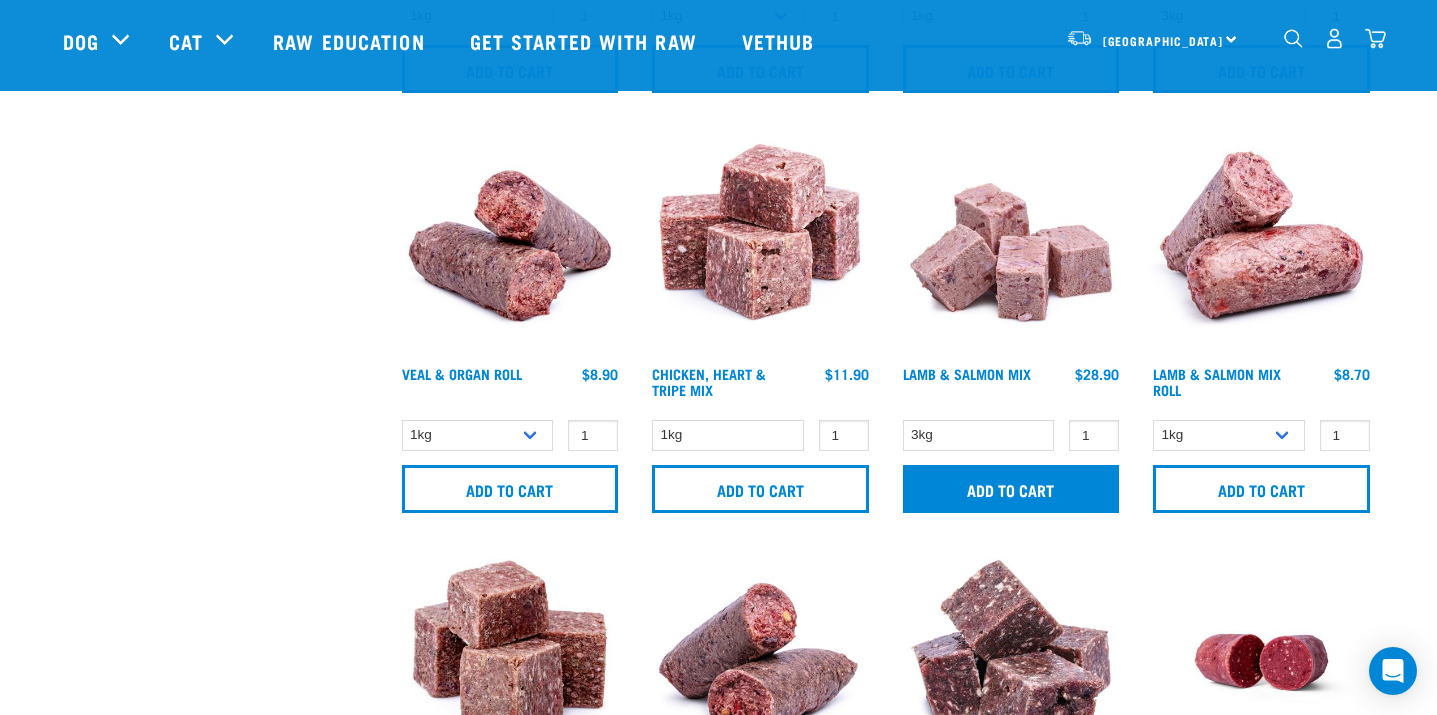 click on "Add to cart" at bounding box center [1011, 489] 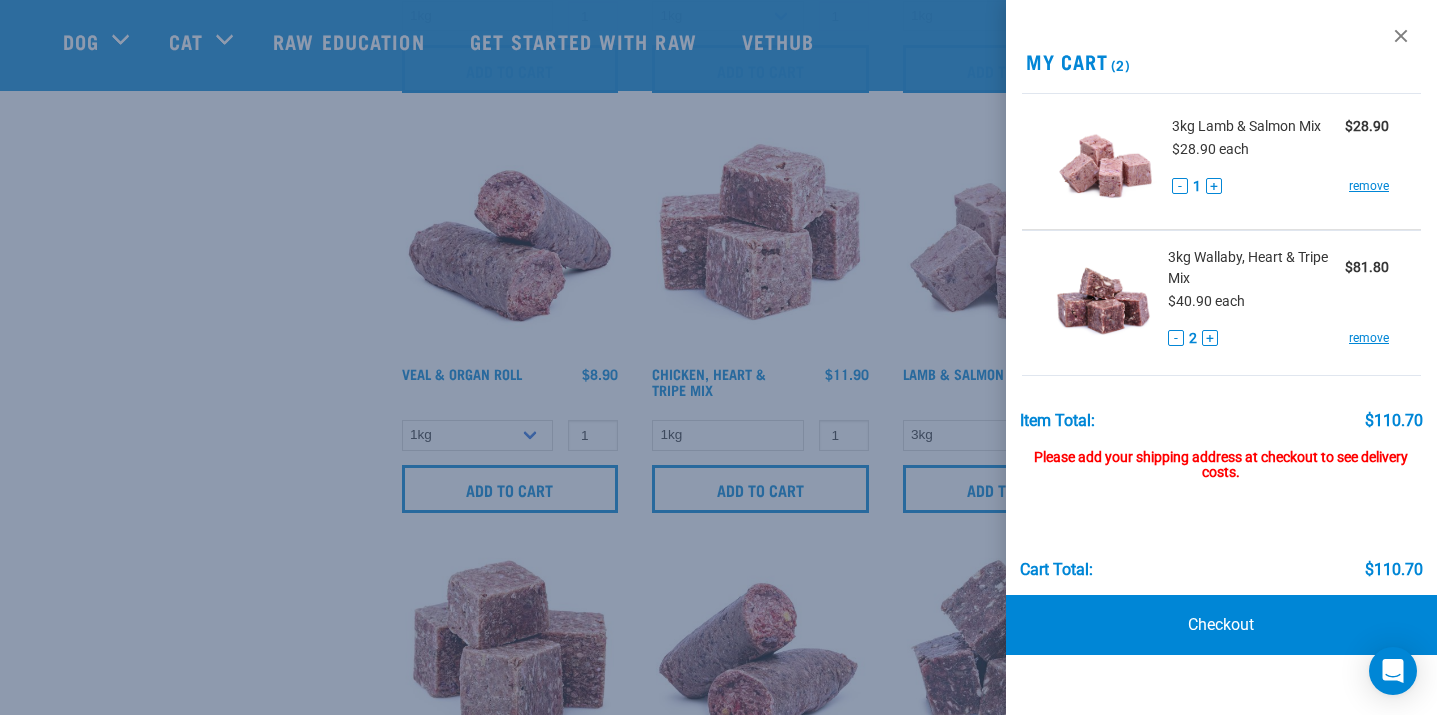 click at bounding box center [718, 357] 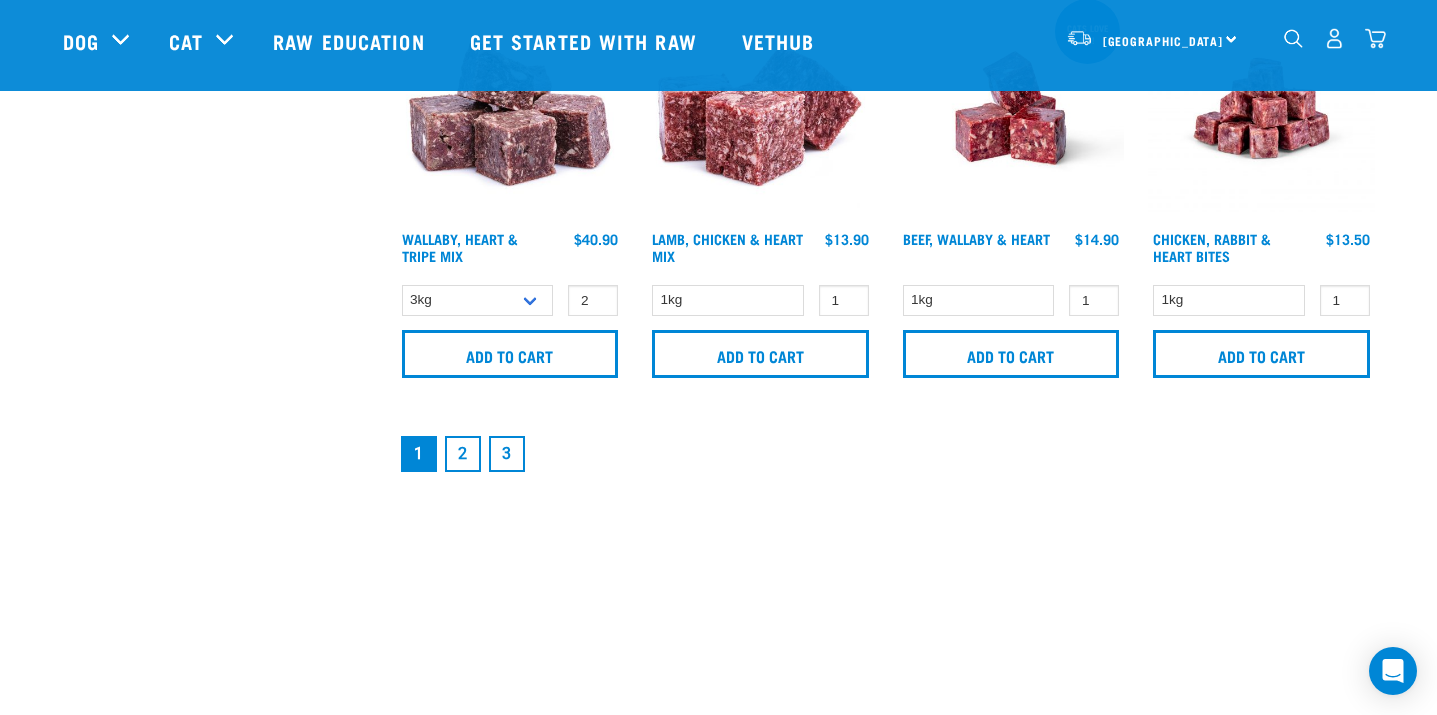 scroll, scrollTop: 3092, scrollLeft: 0, axis: vertical 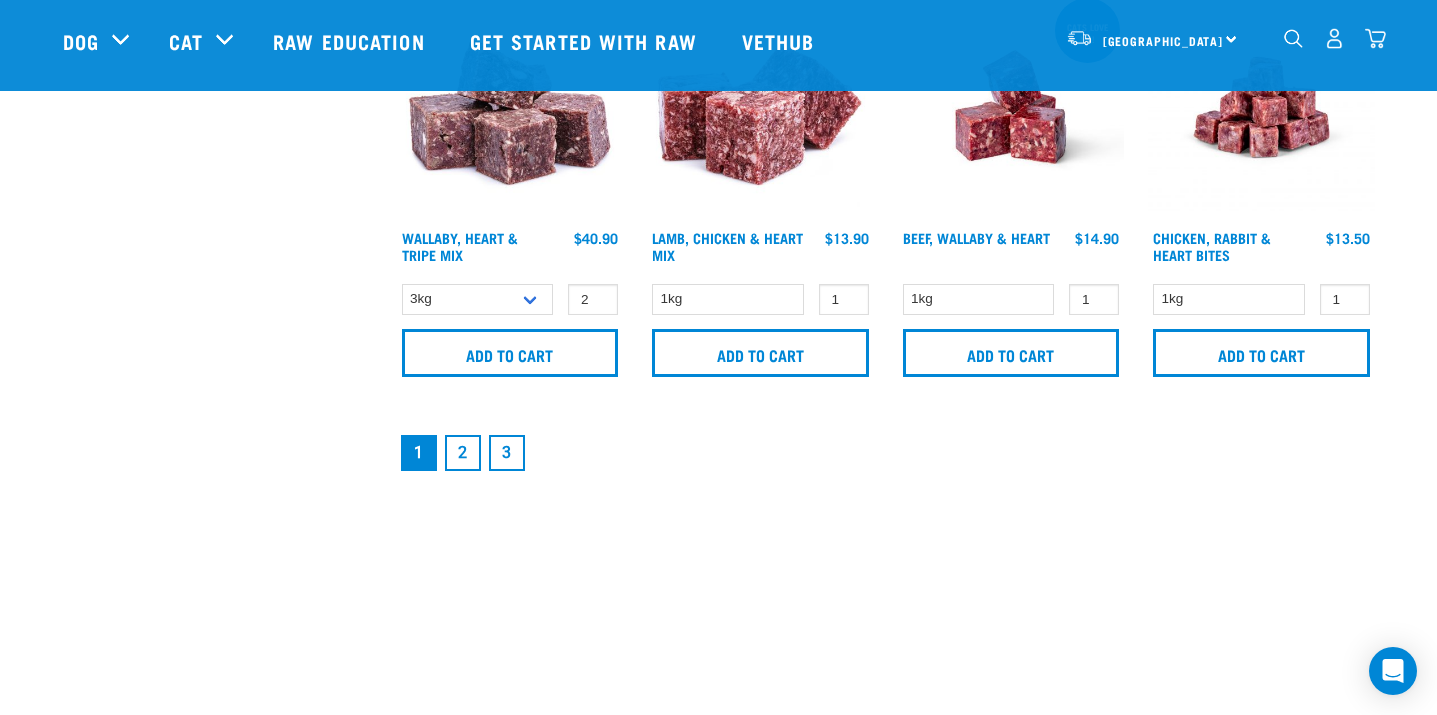 click on "2" at bounding box center (463, 453) 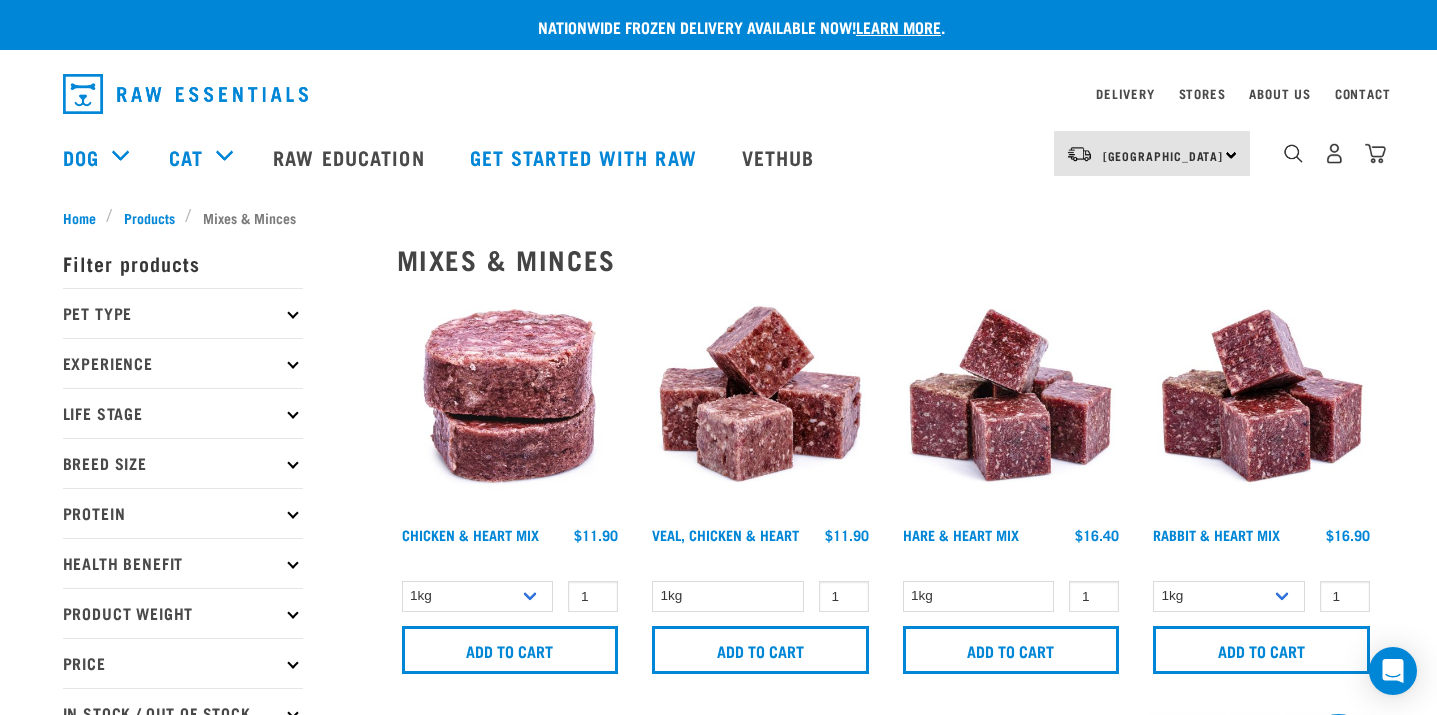 scroll, scrollTop: 0, scrollLeft: 0, axis: both 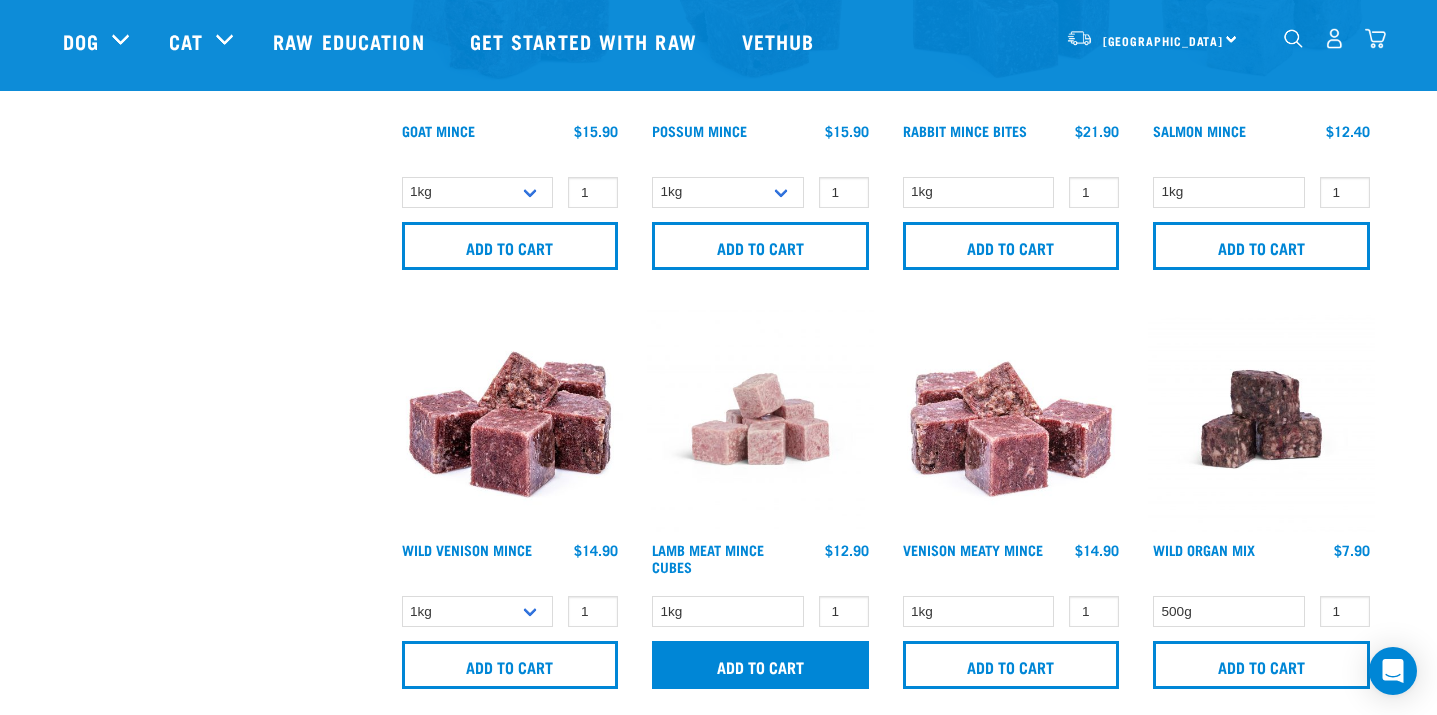 click on "Add to cart" at bounding box center (760, 665) 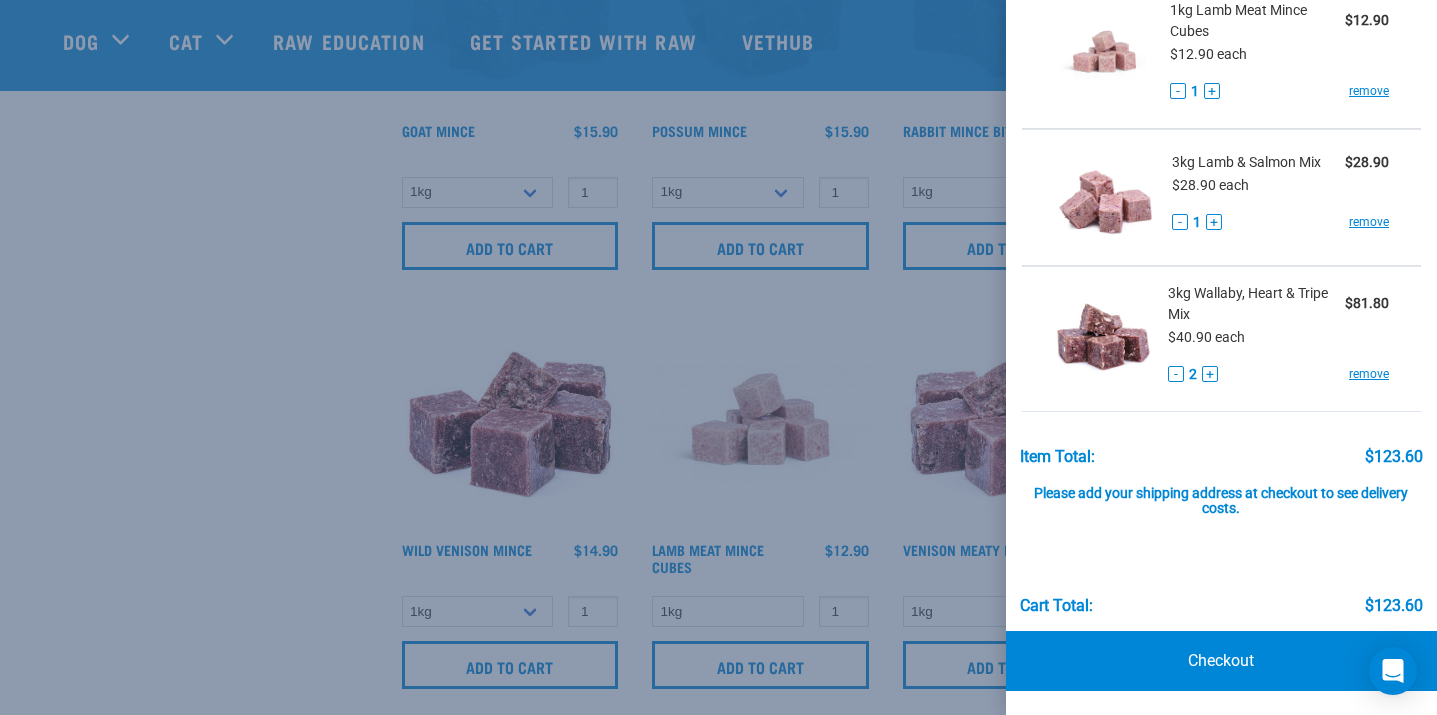 scroll, scrollTop: 108, scrollLeft: 0, axis: vertical 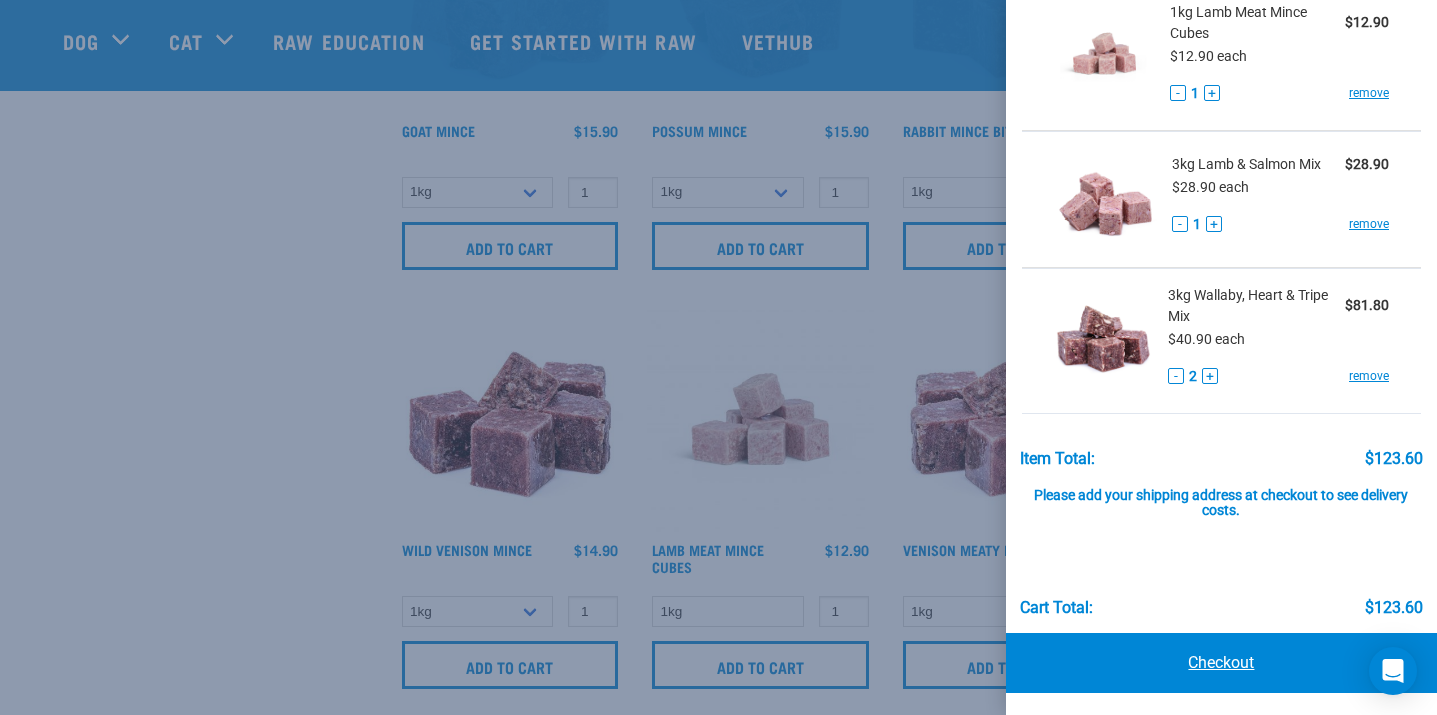 click on "Checkout" at bounding box center (1221, 663) 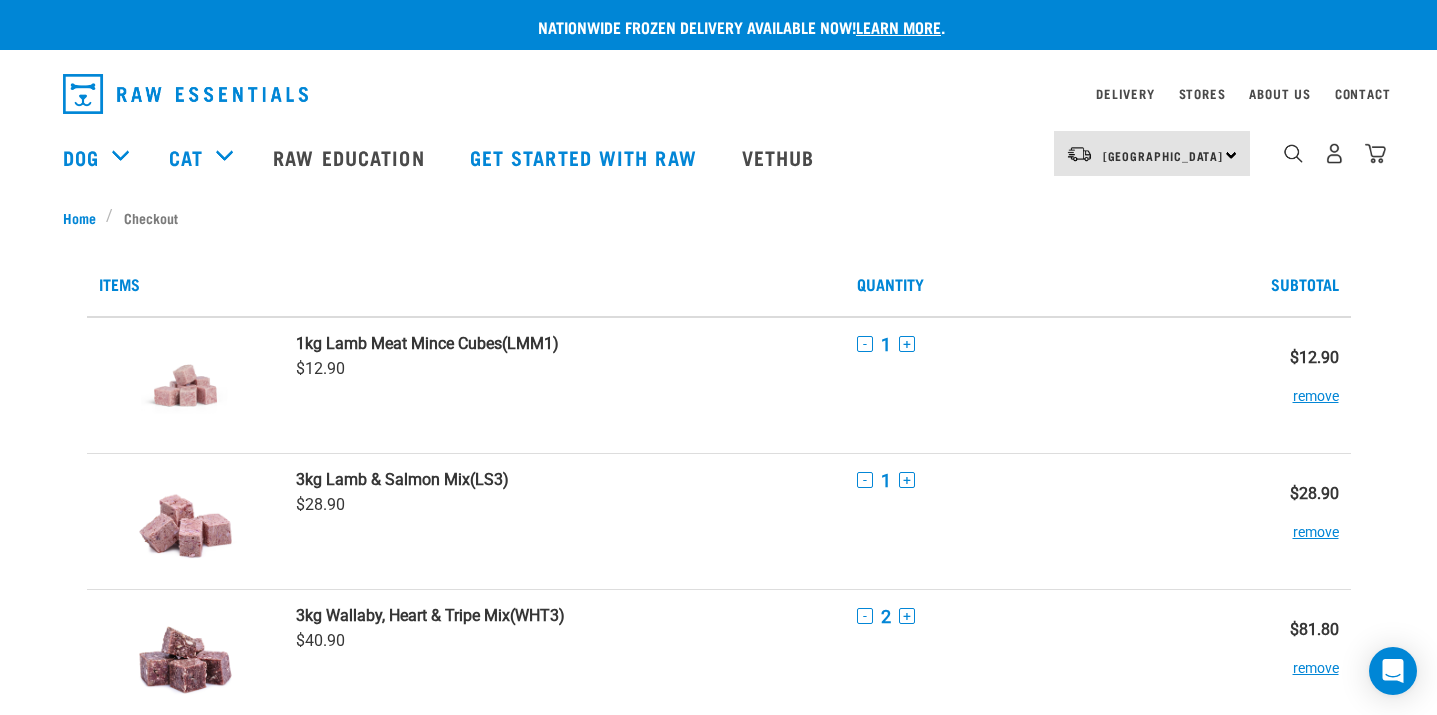 scroll, scrollTop: 0, scrollLeft: 0, axis: both 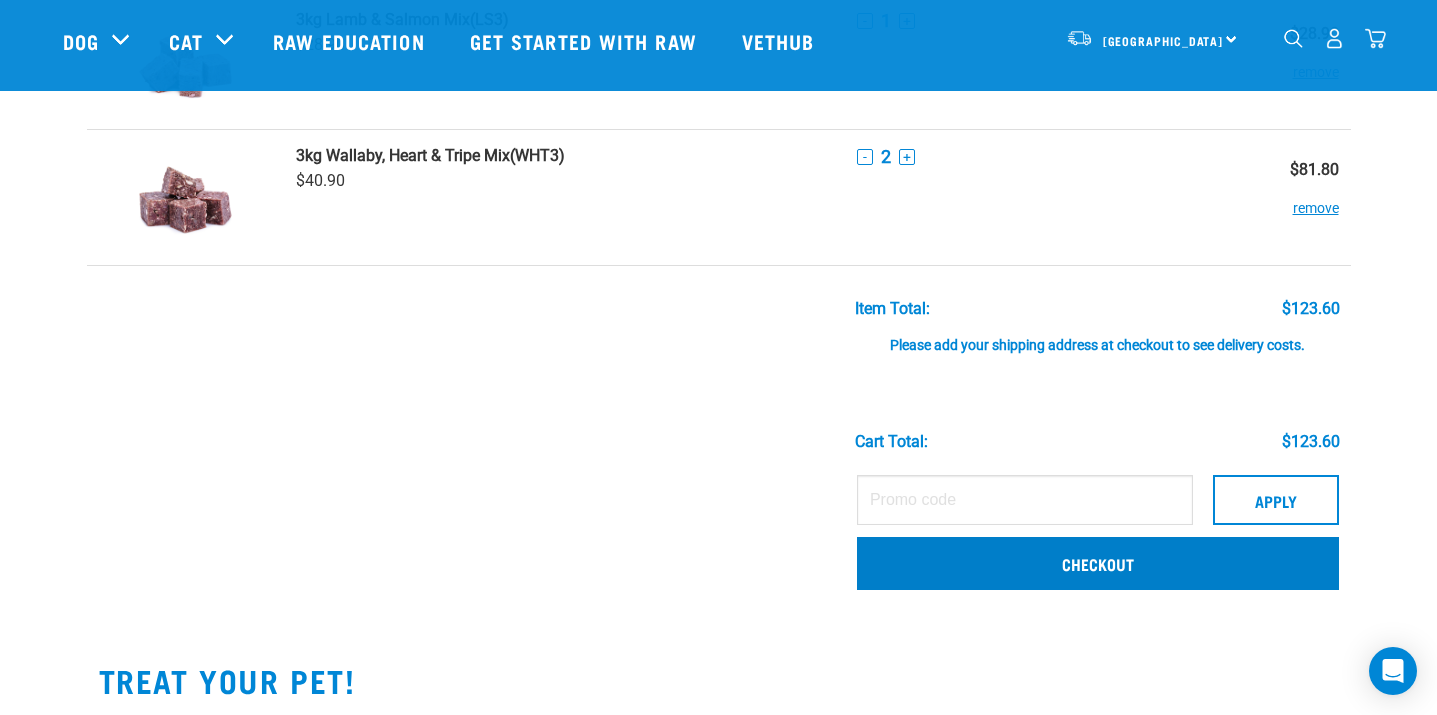 click on "Checkout" at bounding box center [1098, 563] 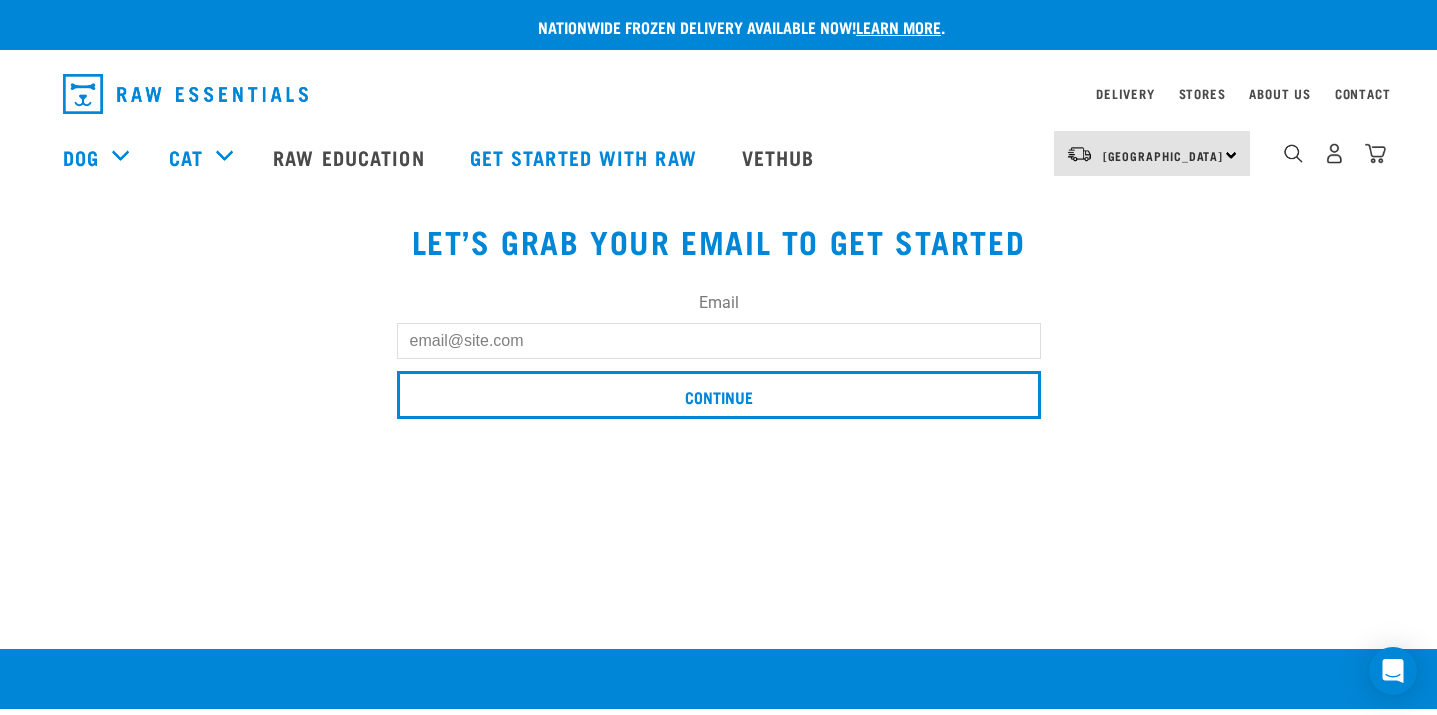 scroll, scrollTop: 0, scrollLeft: 0, axis: both 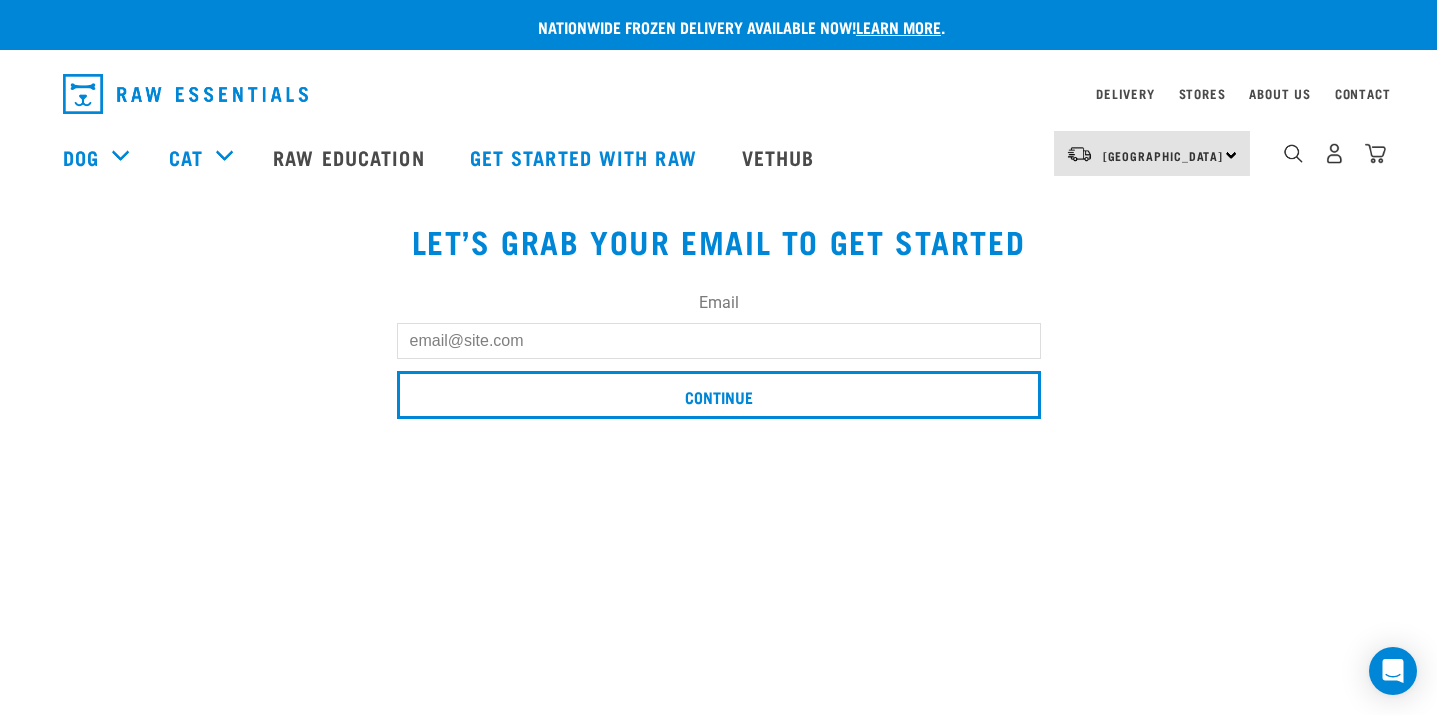 click on "Email" at bounding box center [719, 341] 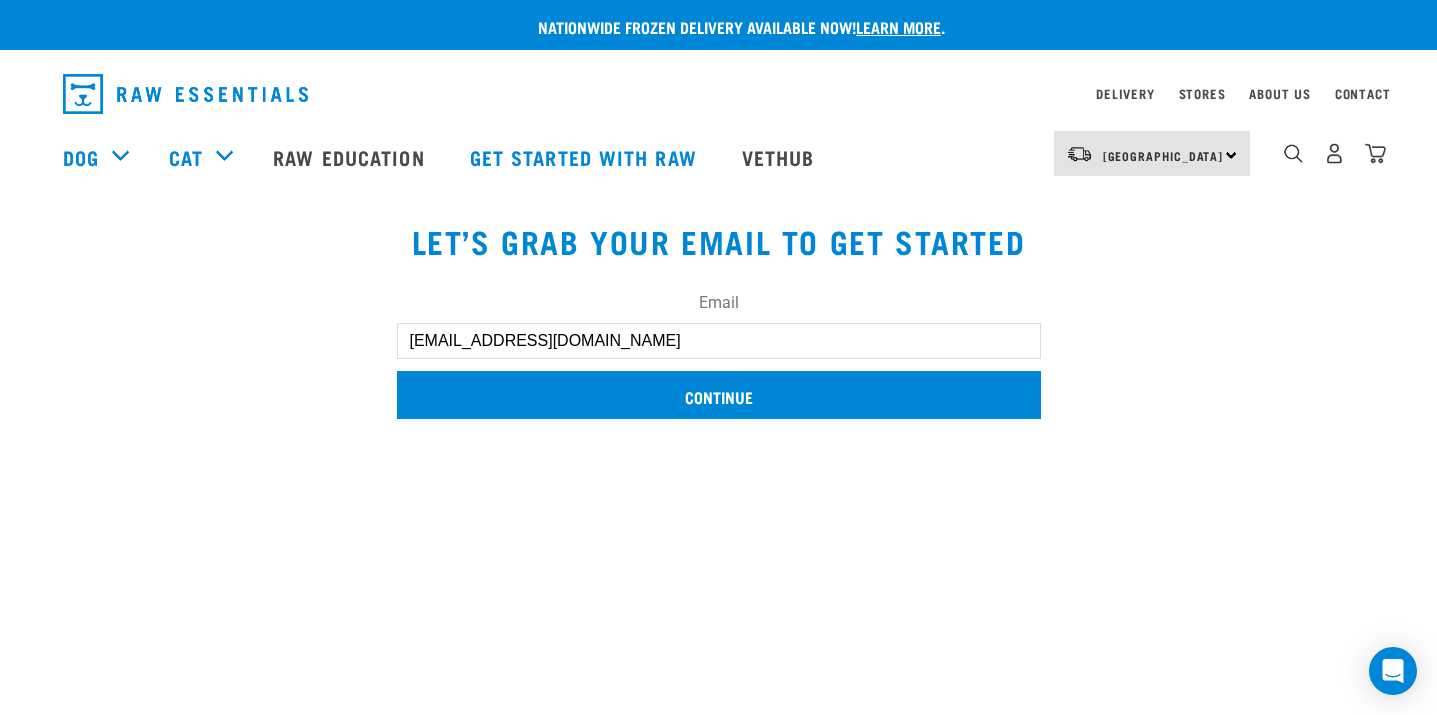 type on "sbui002@gmail.com" 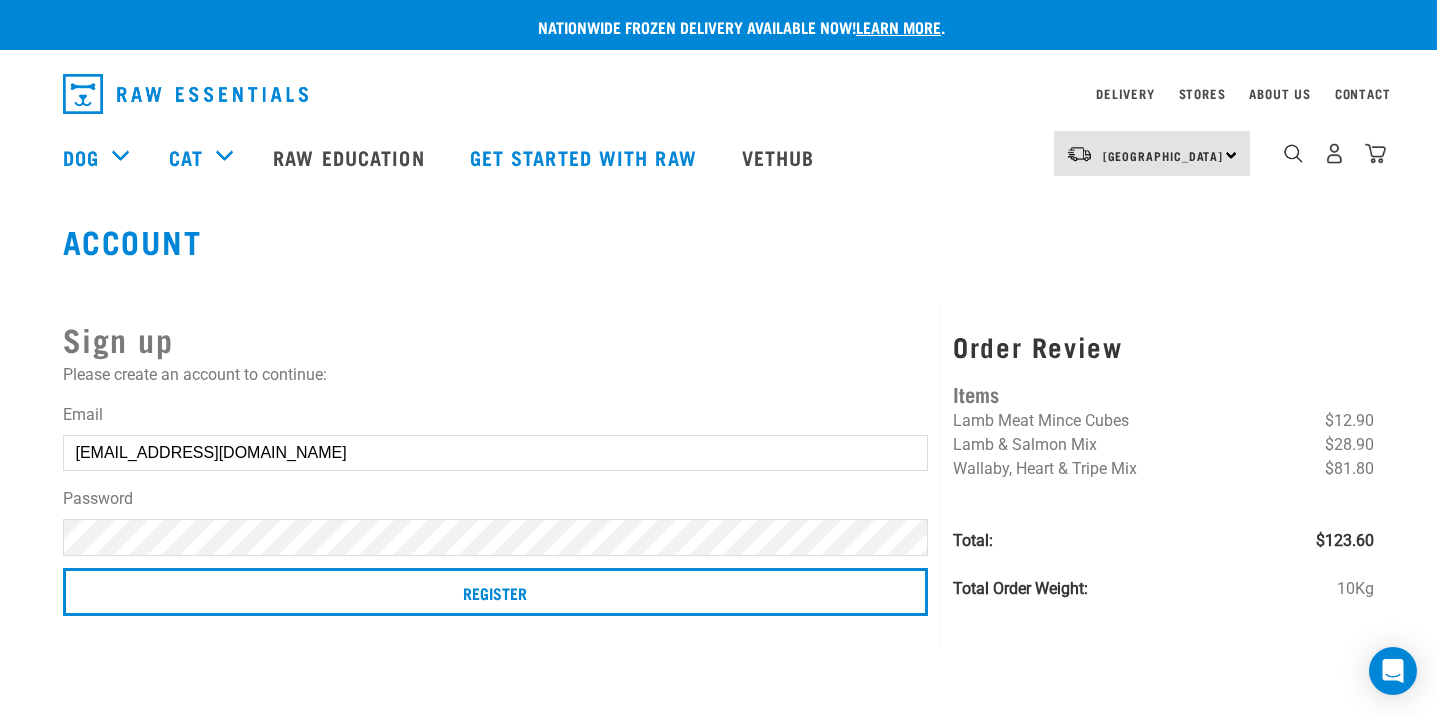scroll, scrollTop: 0, scrollLeft: 0, axis: both 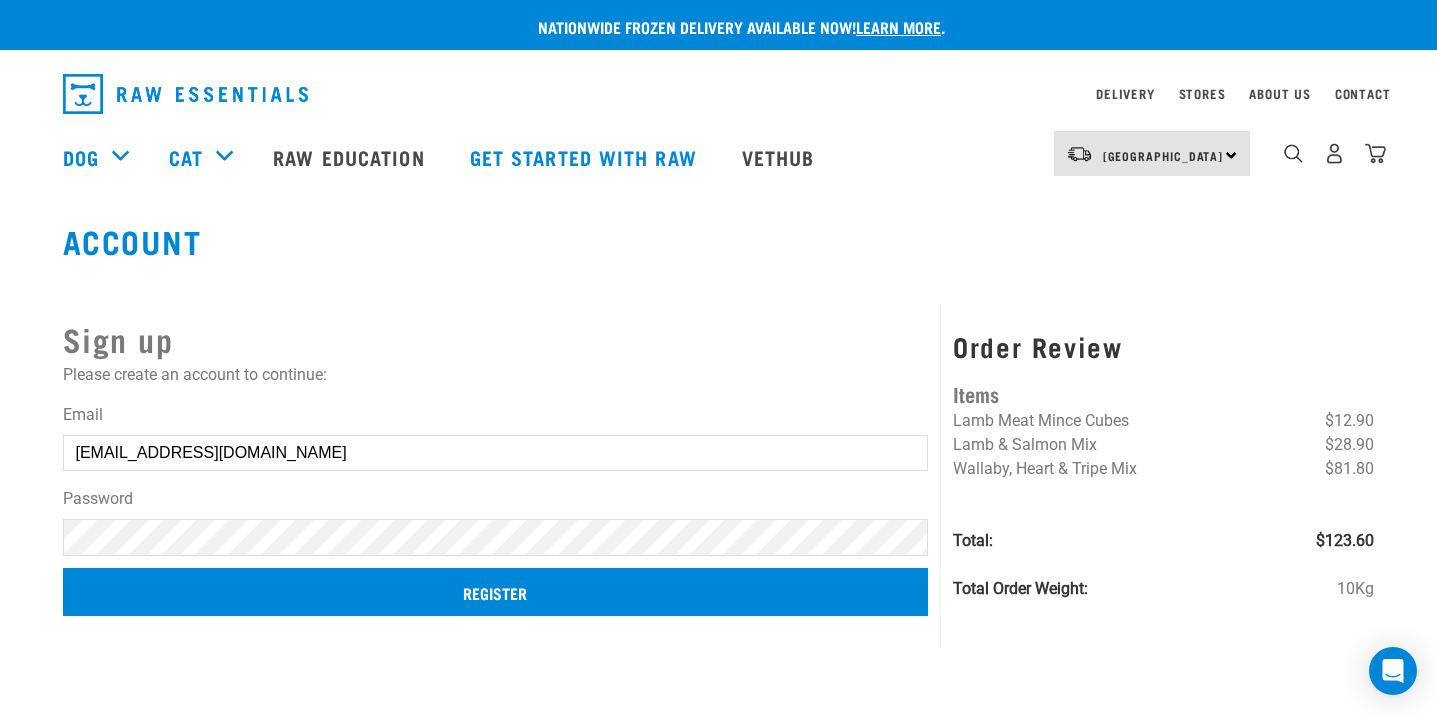 click on "Register" at bounding box center (496, 592) 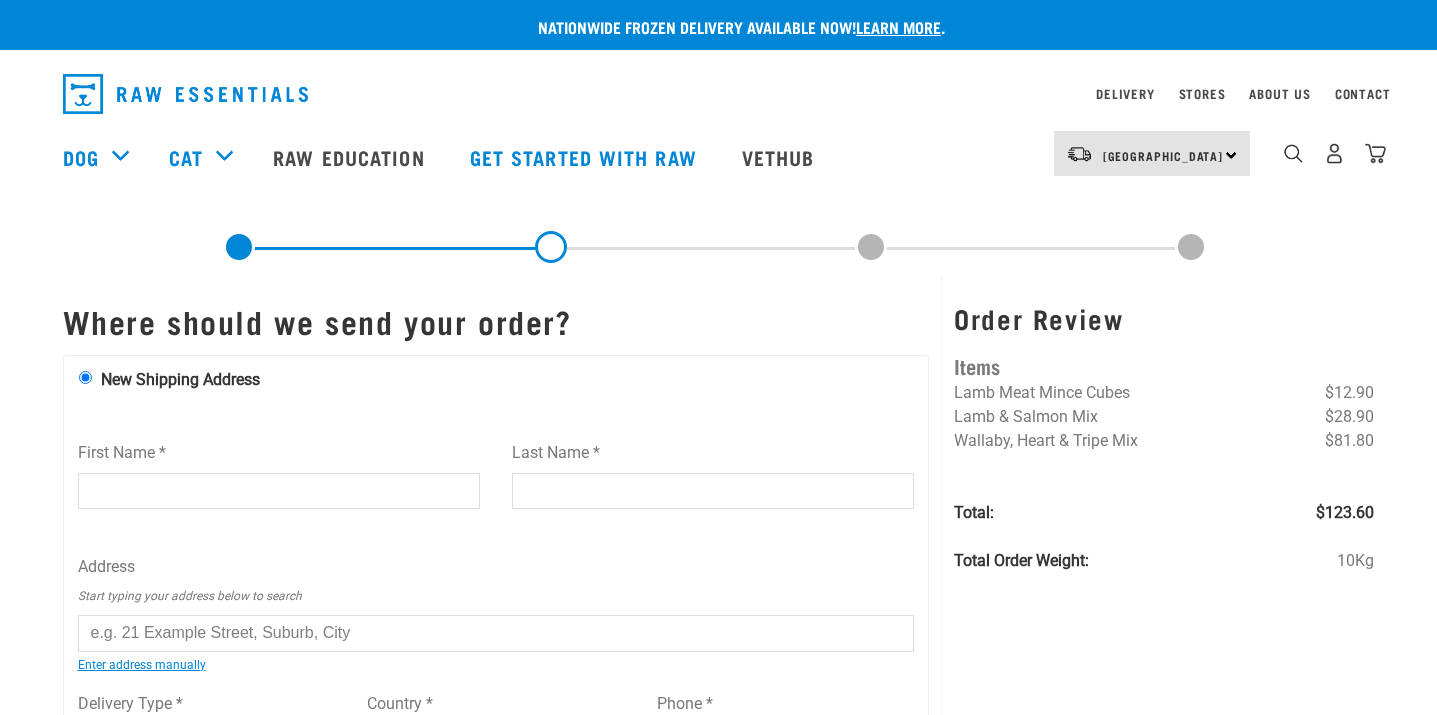 scroll, scrollTop: 0, scrollLeft: 0, axis: both 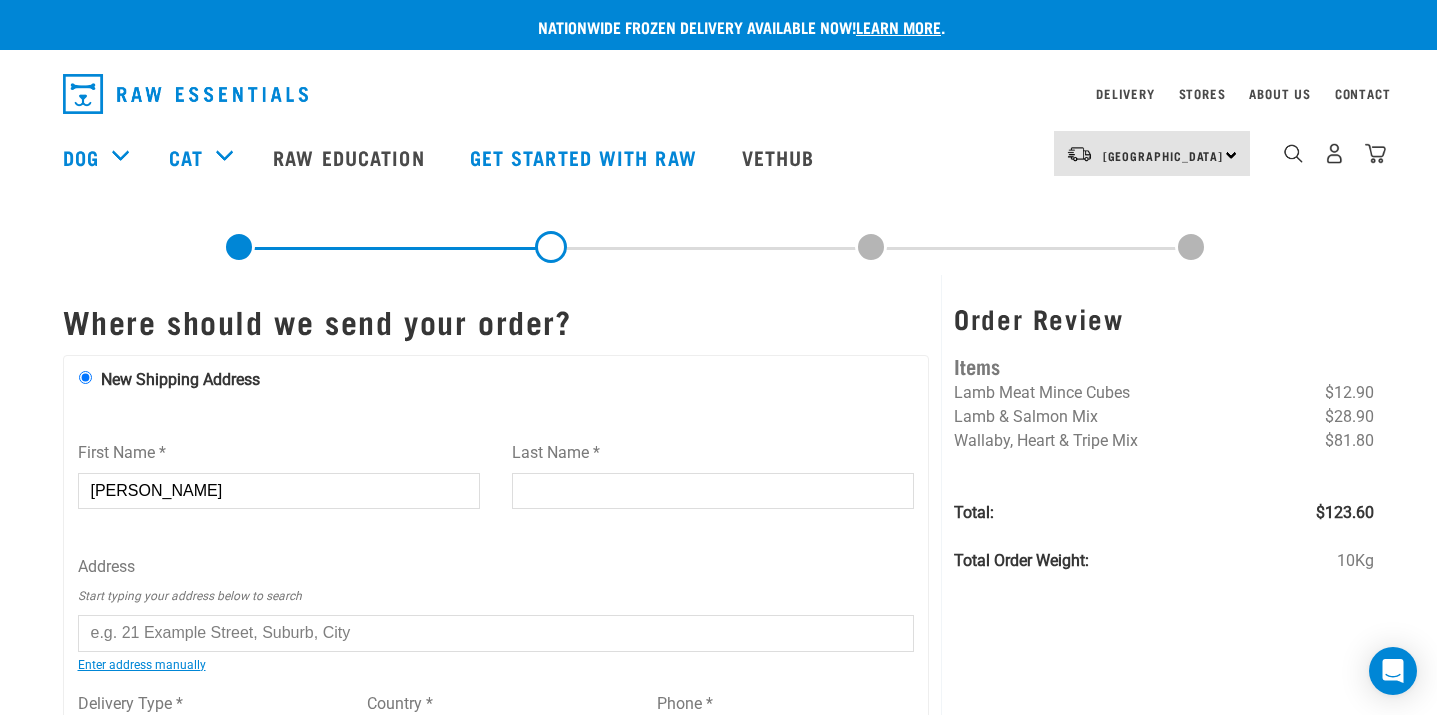type on "[PERSON_NAME]" 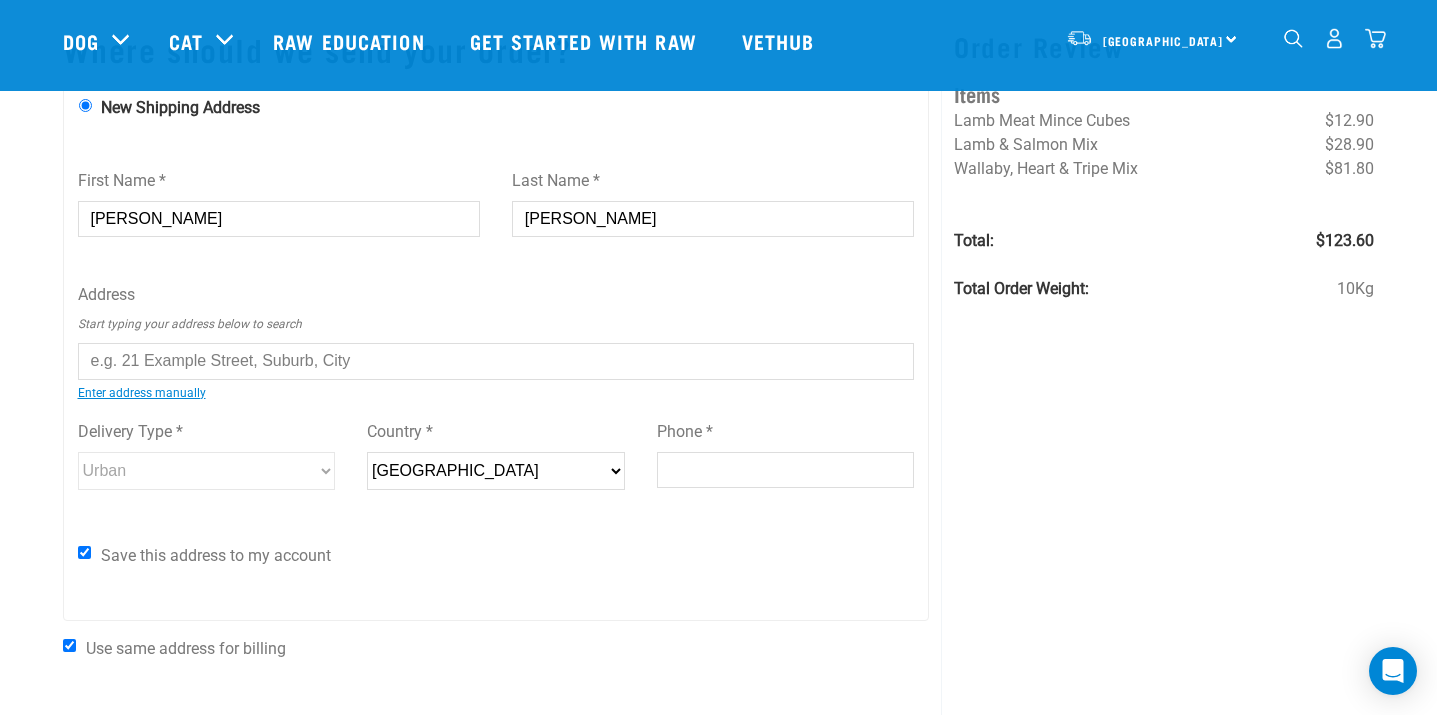 scroll, scrollTop: 133, scrollLeft: 0, axis: vertical 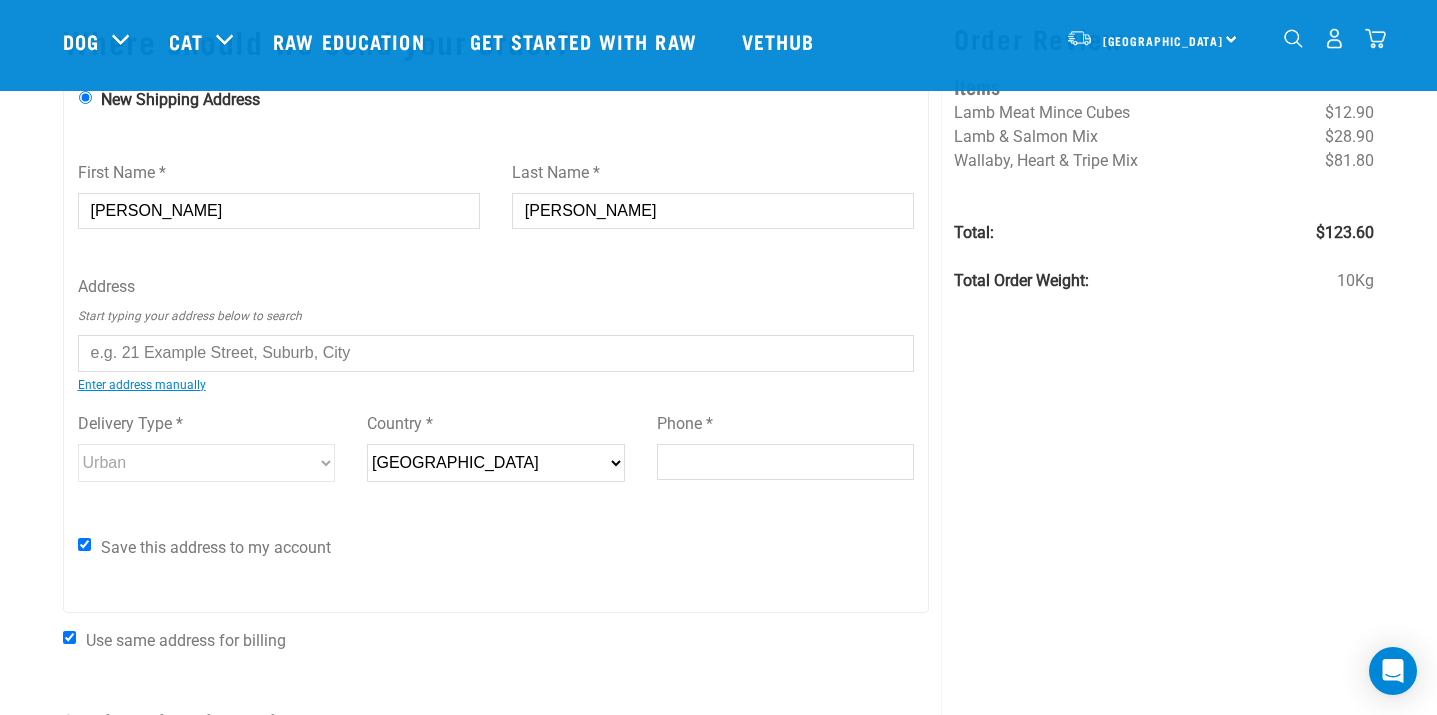 type on "[PERSON_NAME]" 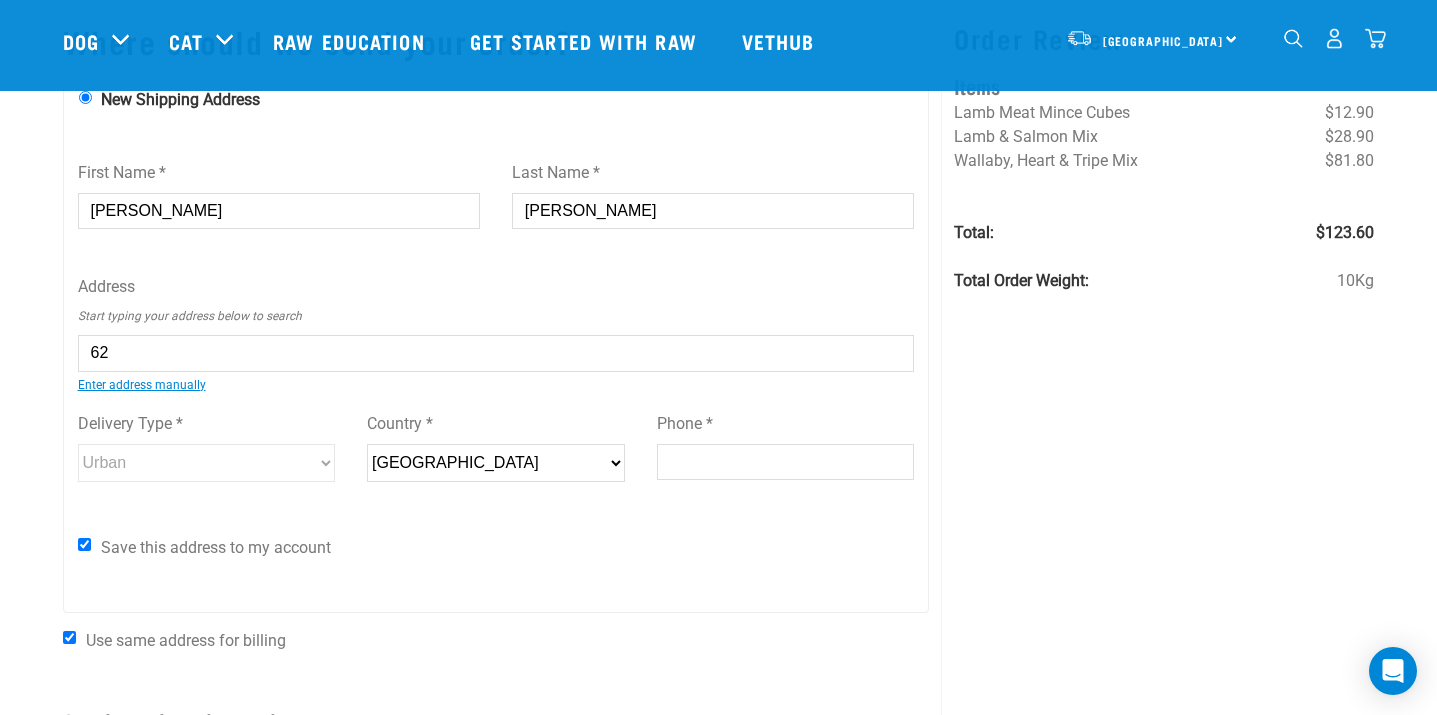 type on "6" 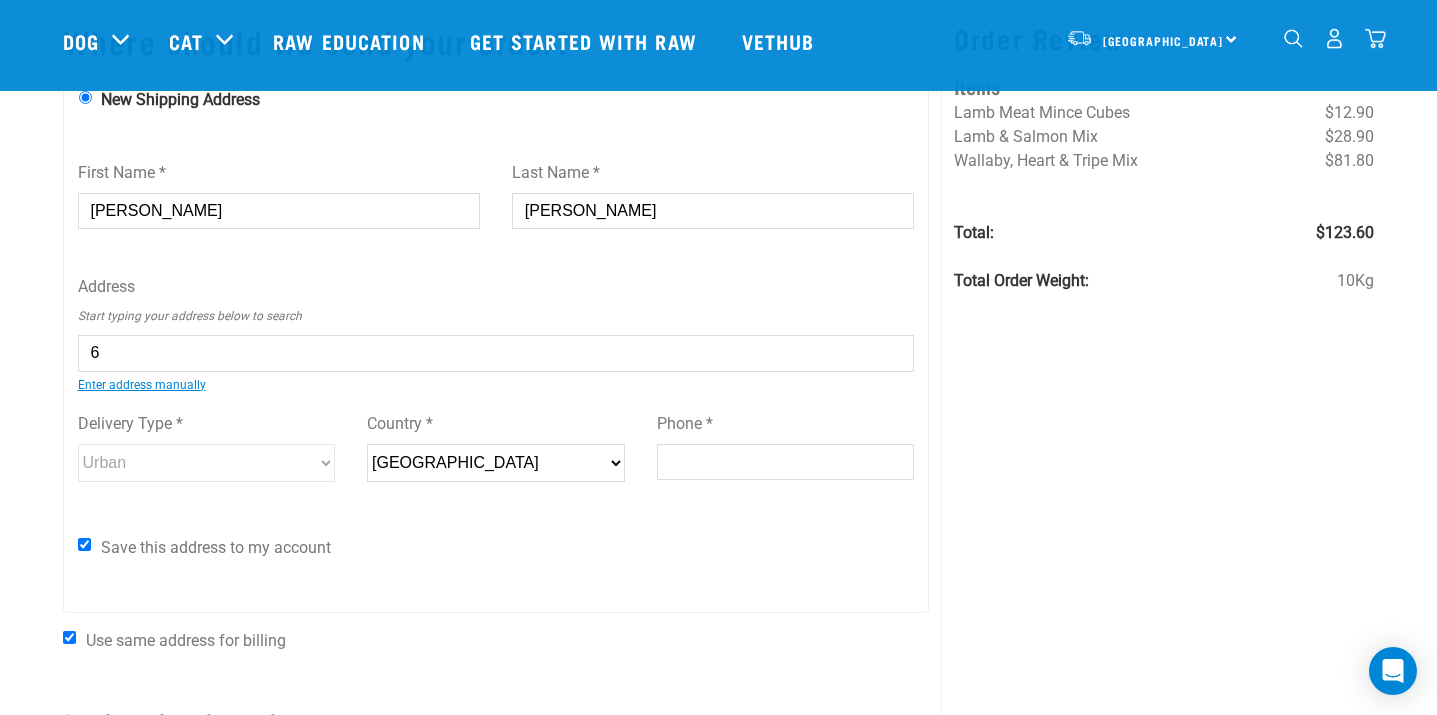 type 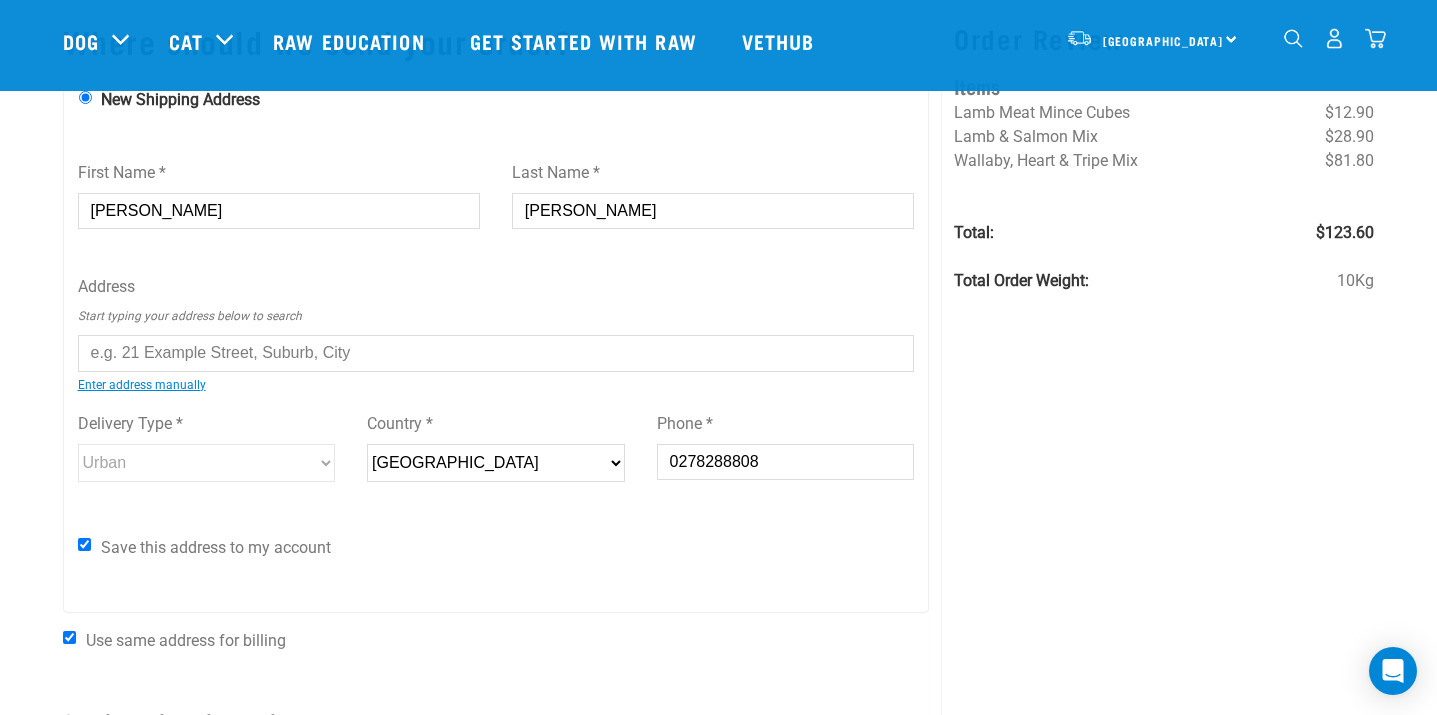 type on "0278288808" 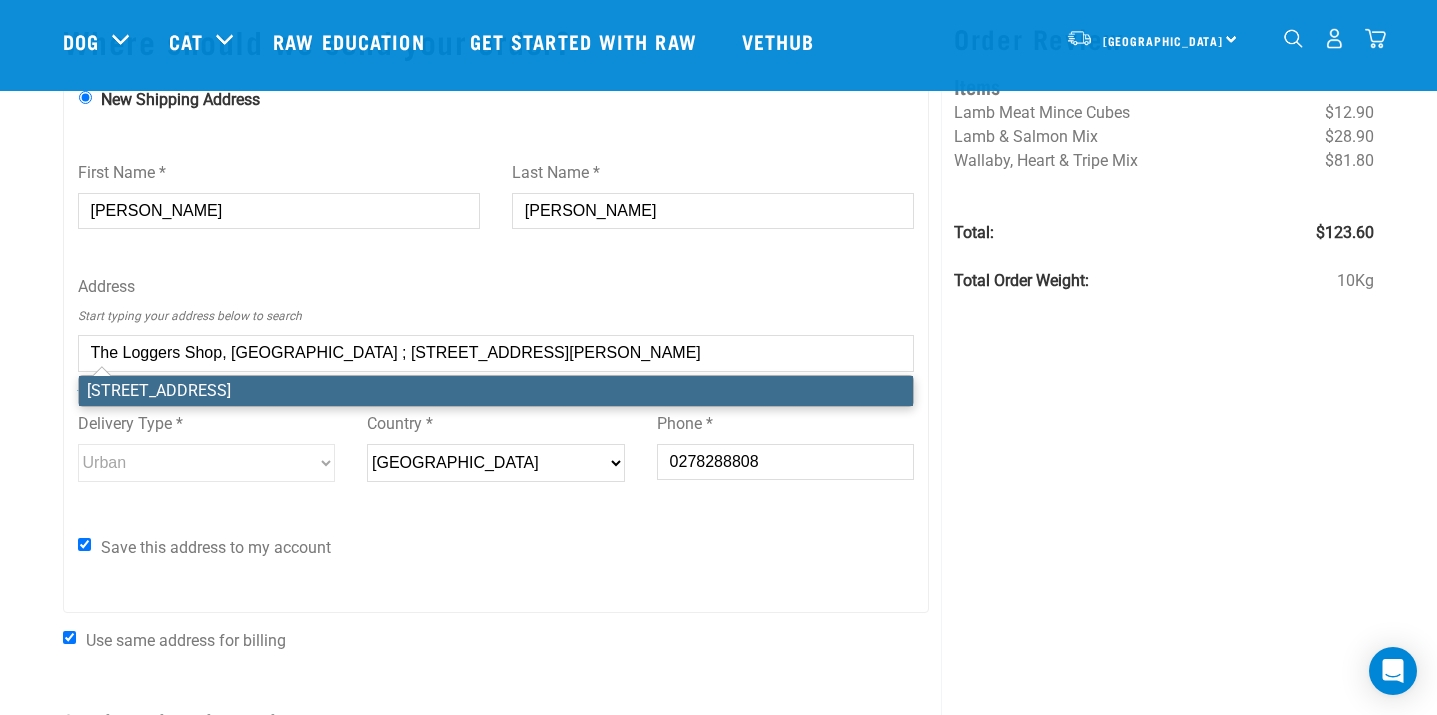 click on "The Loggers Shop, Brightwater ; 4-38 Ellis St," at bounding box center [496, 353] 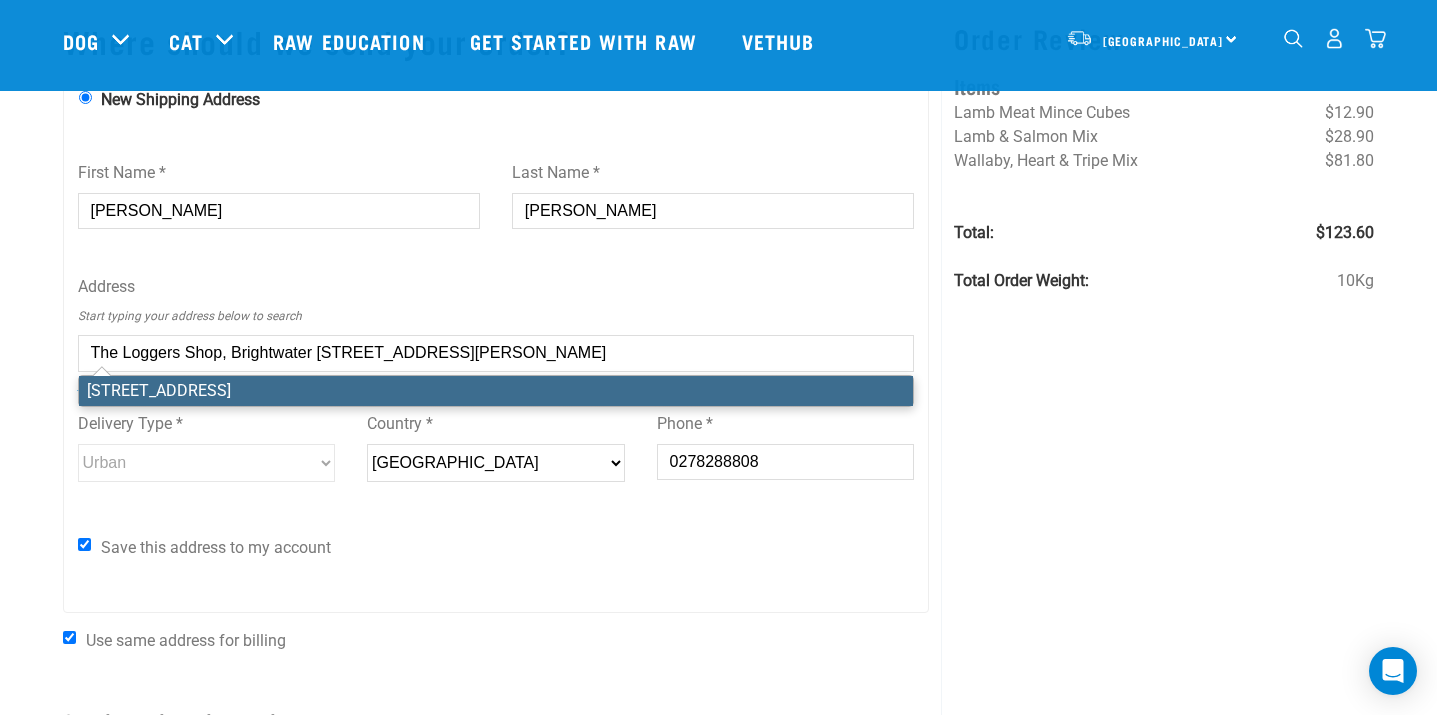 drag, startPoint x: 426, startPoint y: 355, endPoint x: 317, endPoint y: 344, distance: 109.55364 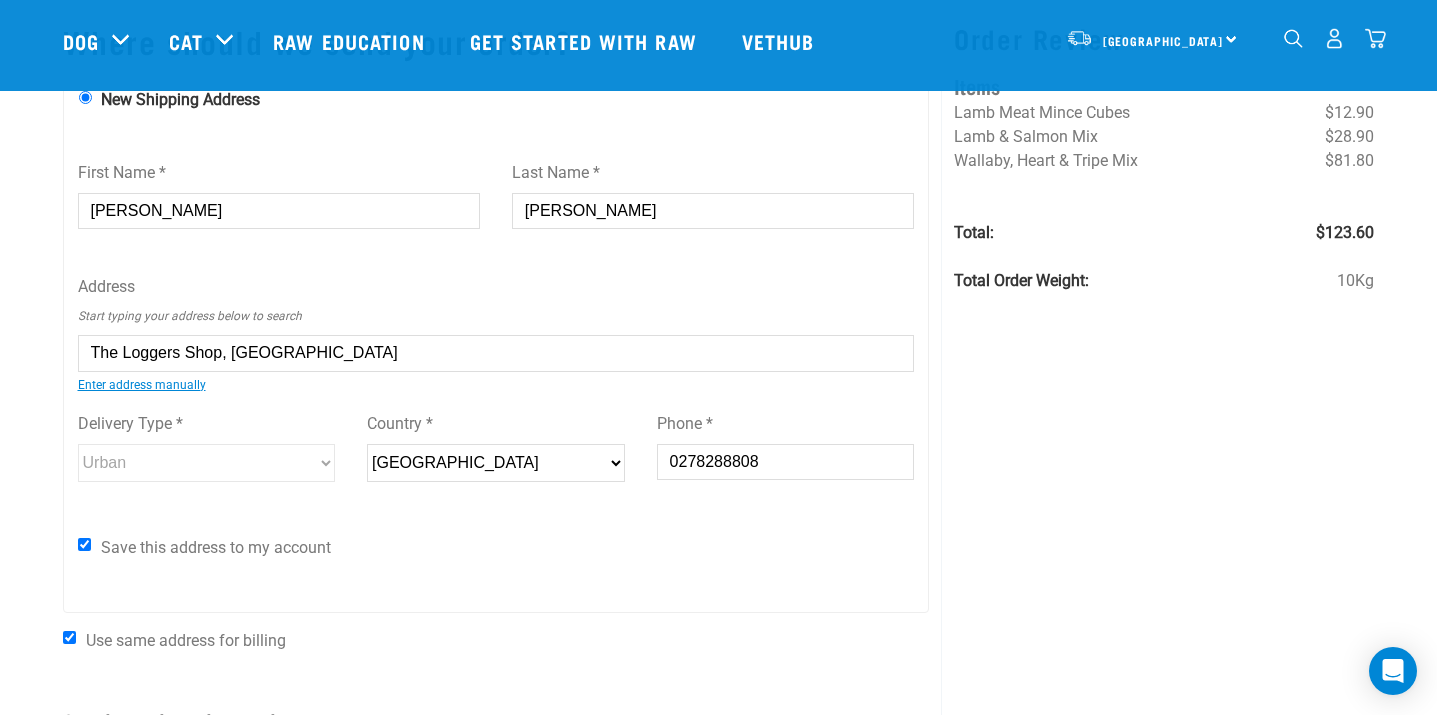 click on "The Loggers Shop, Brightwater" at bounding box center (496, 353) 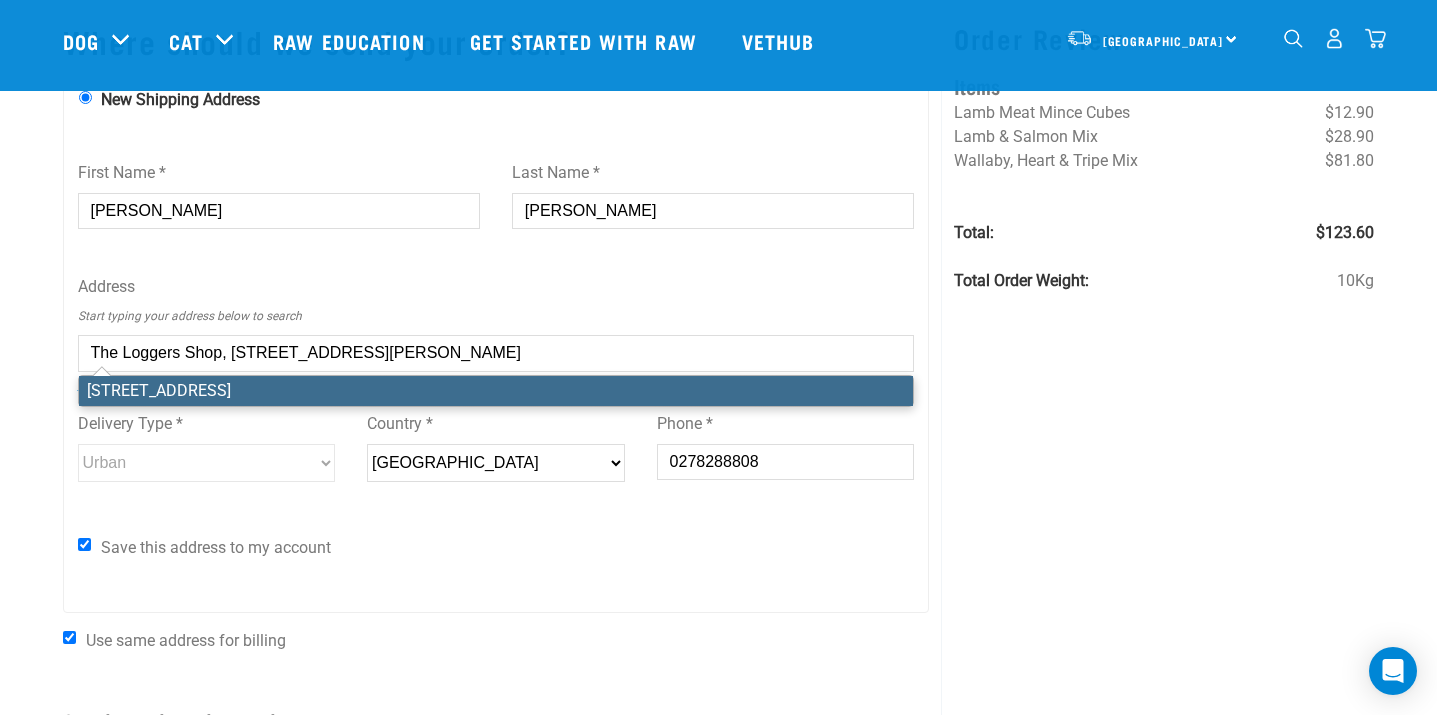 click on "The Loggers Shop, 4/38 Ellis St, Brightwater" at bounding box center (496, 353) 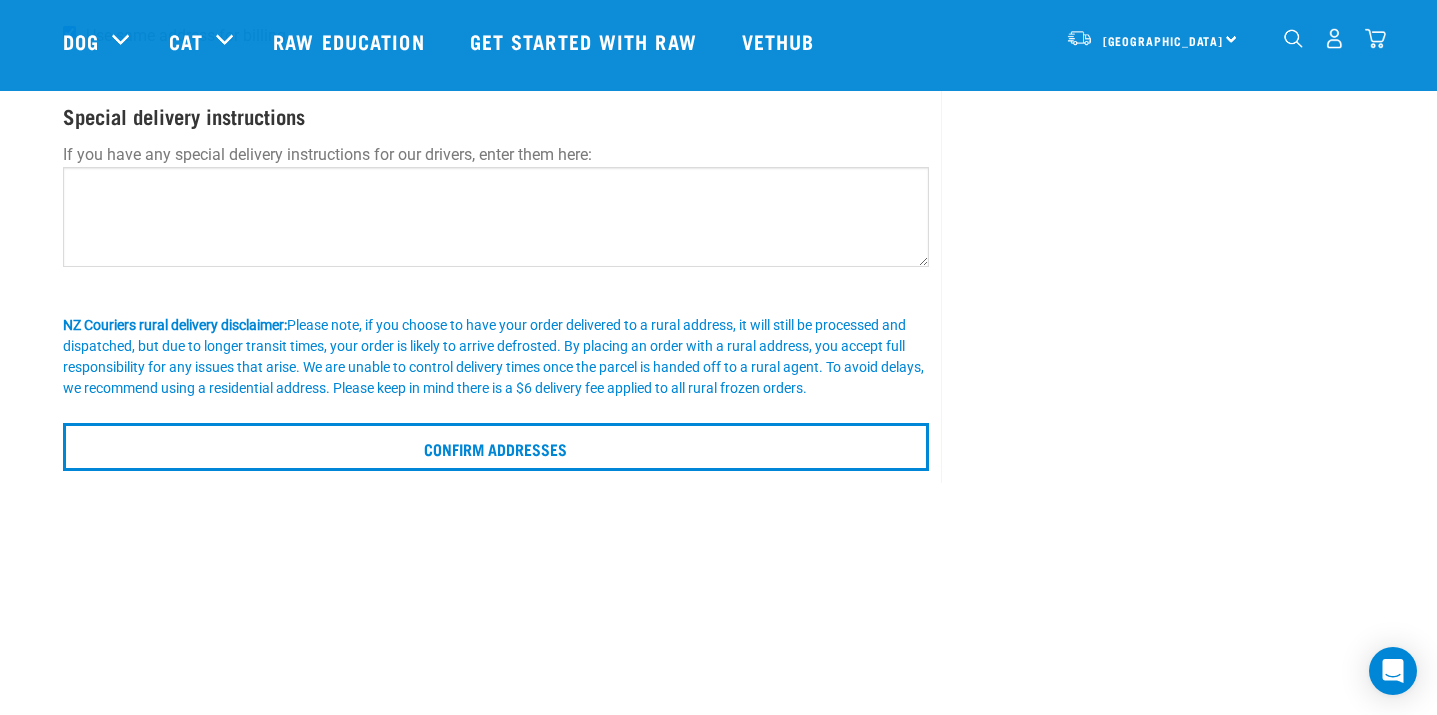 scroll, scrollTop: 738, scrollLeft: 0, axis: vertical 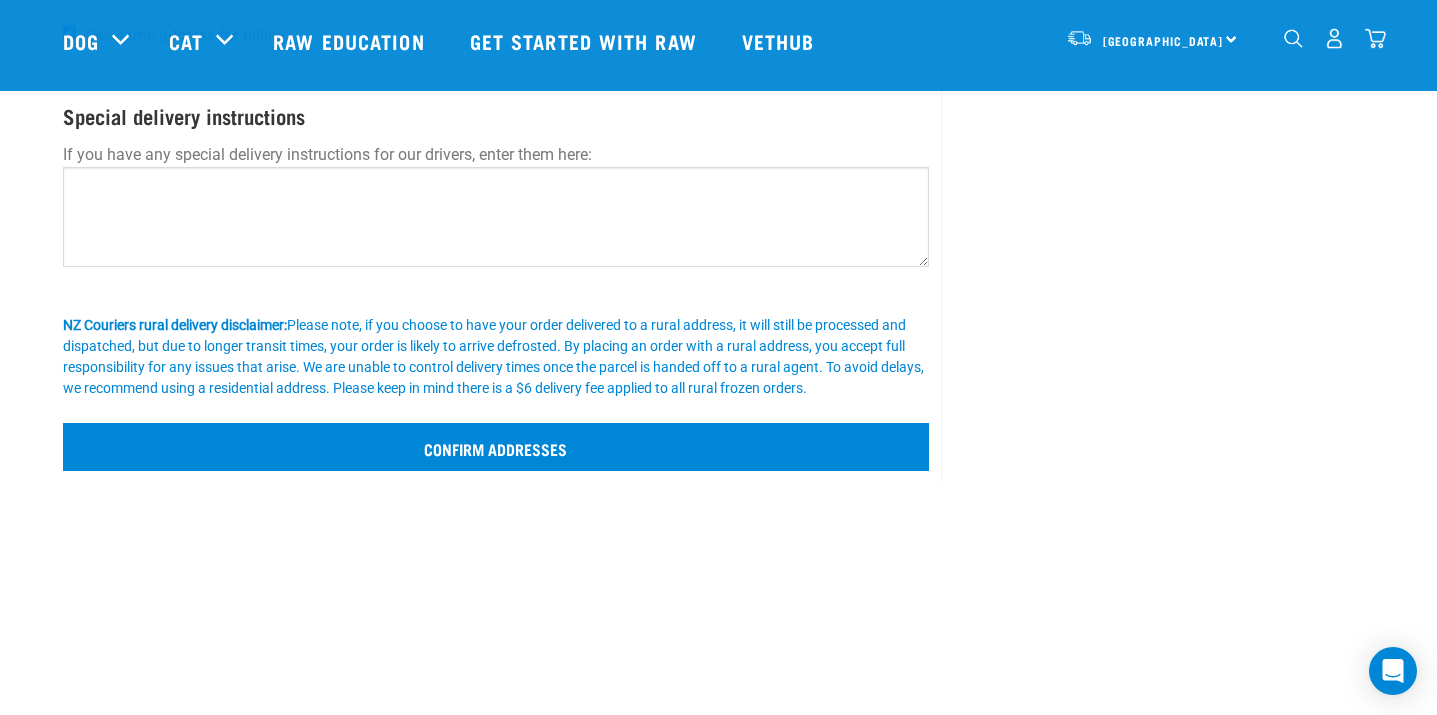 click on "Confirm addresses" at bounding box center [496, 447] 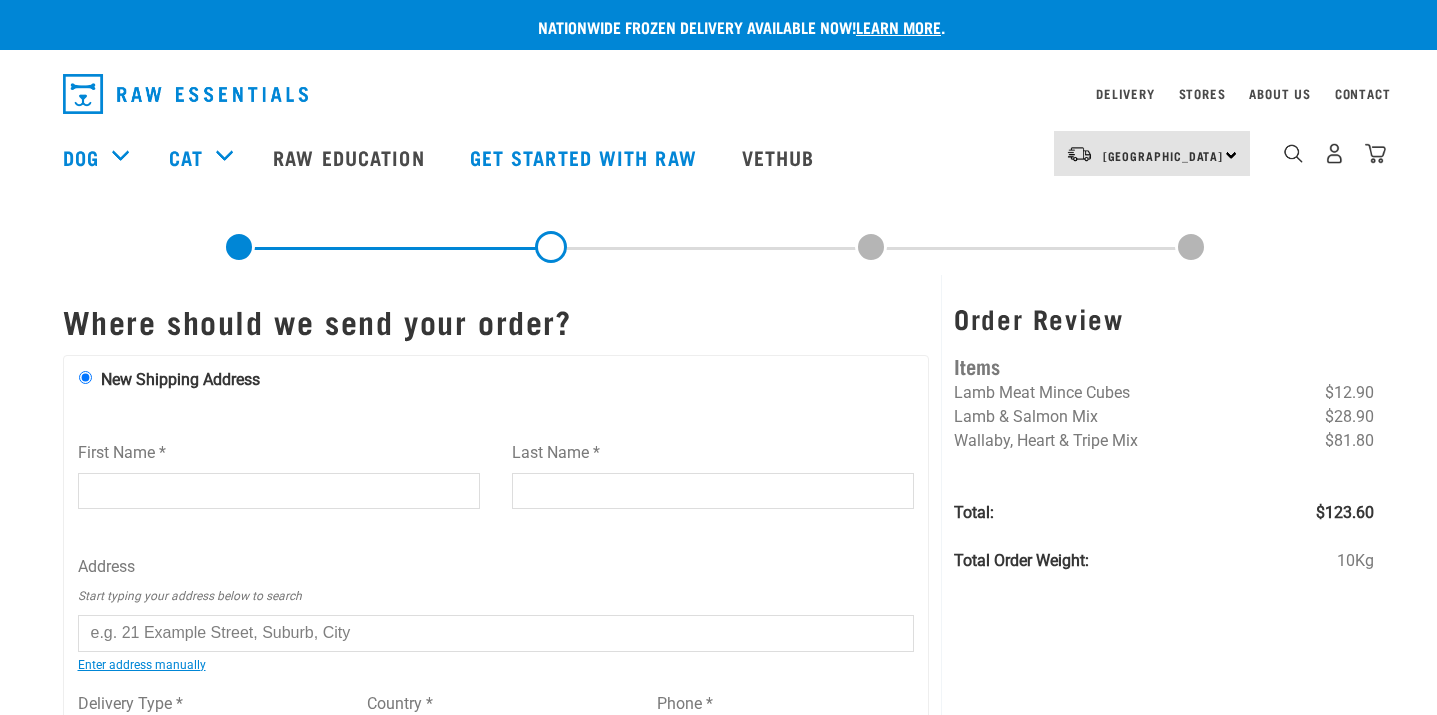 scroll, scrollTop: 0, scrollLeft: 0, axis: both 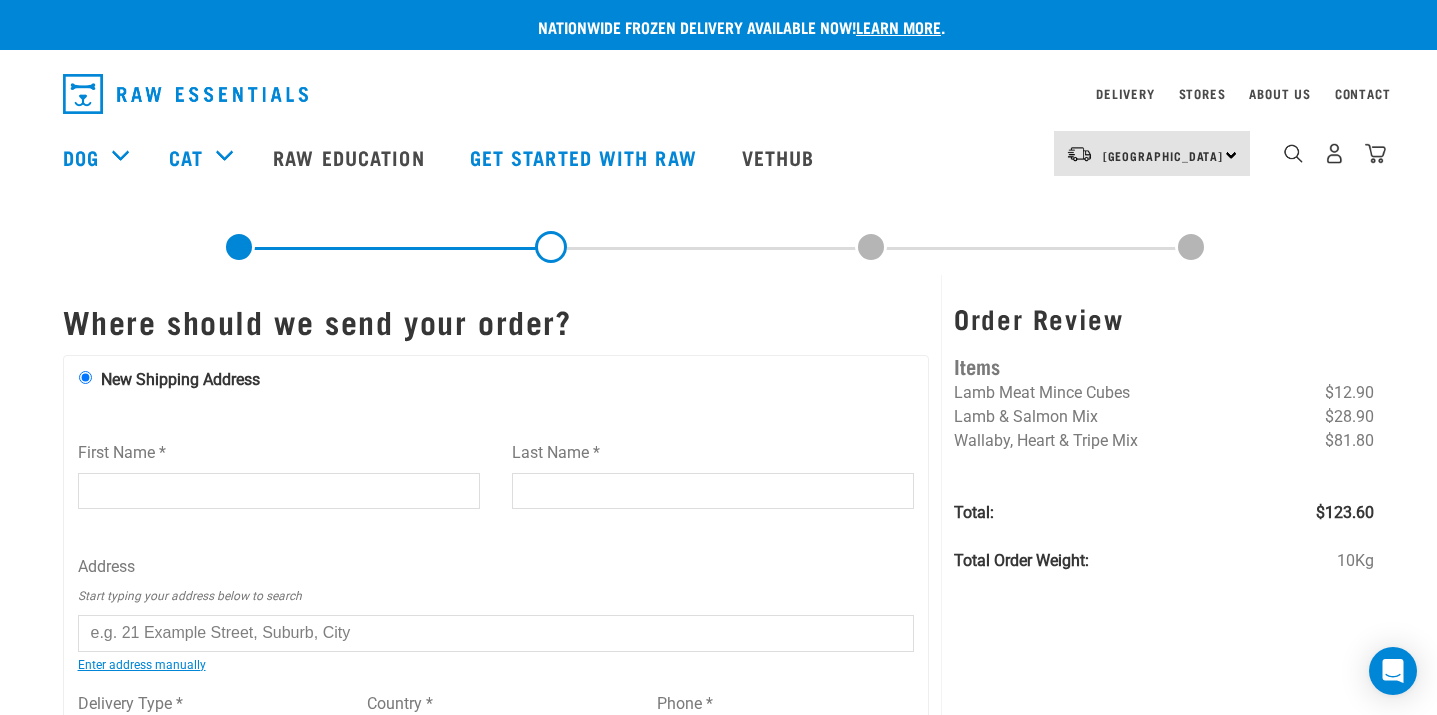 click at bounding box center (129, 154) 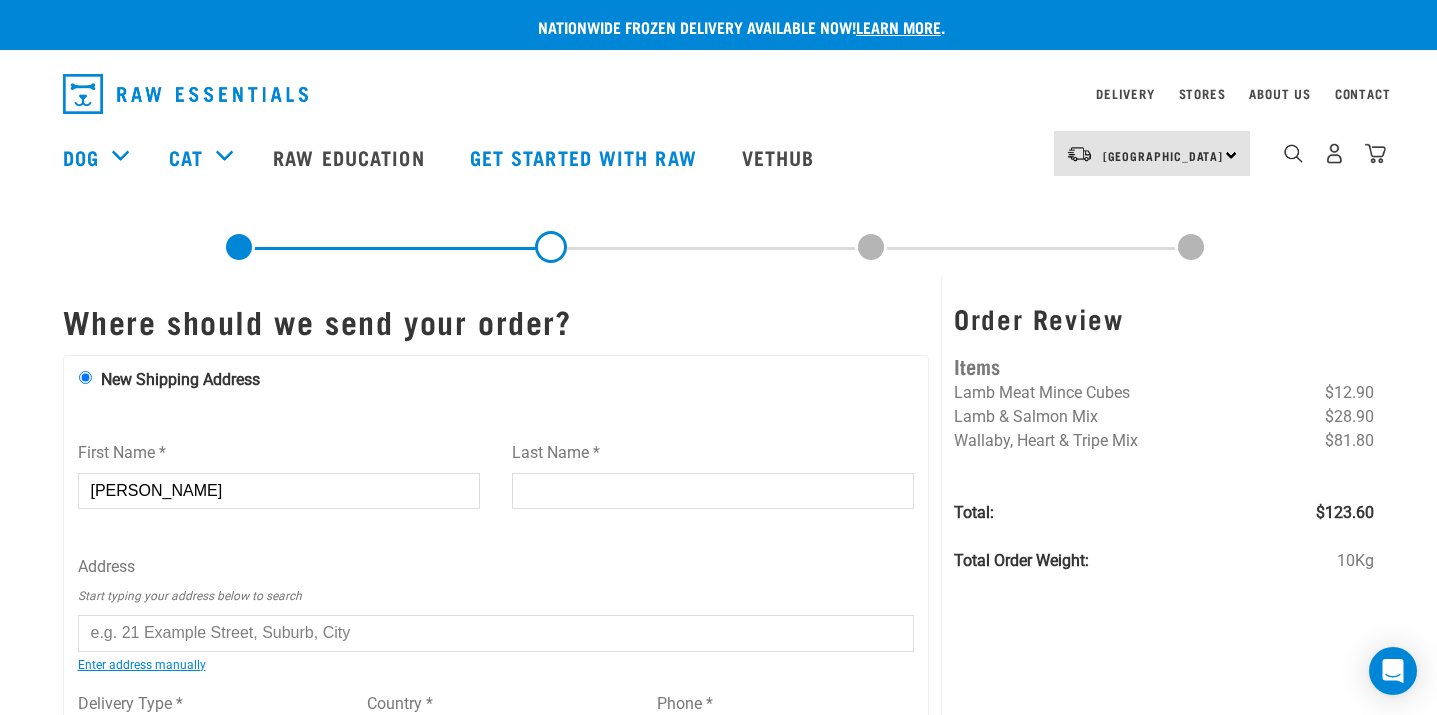 type on "Sandra" 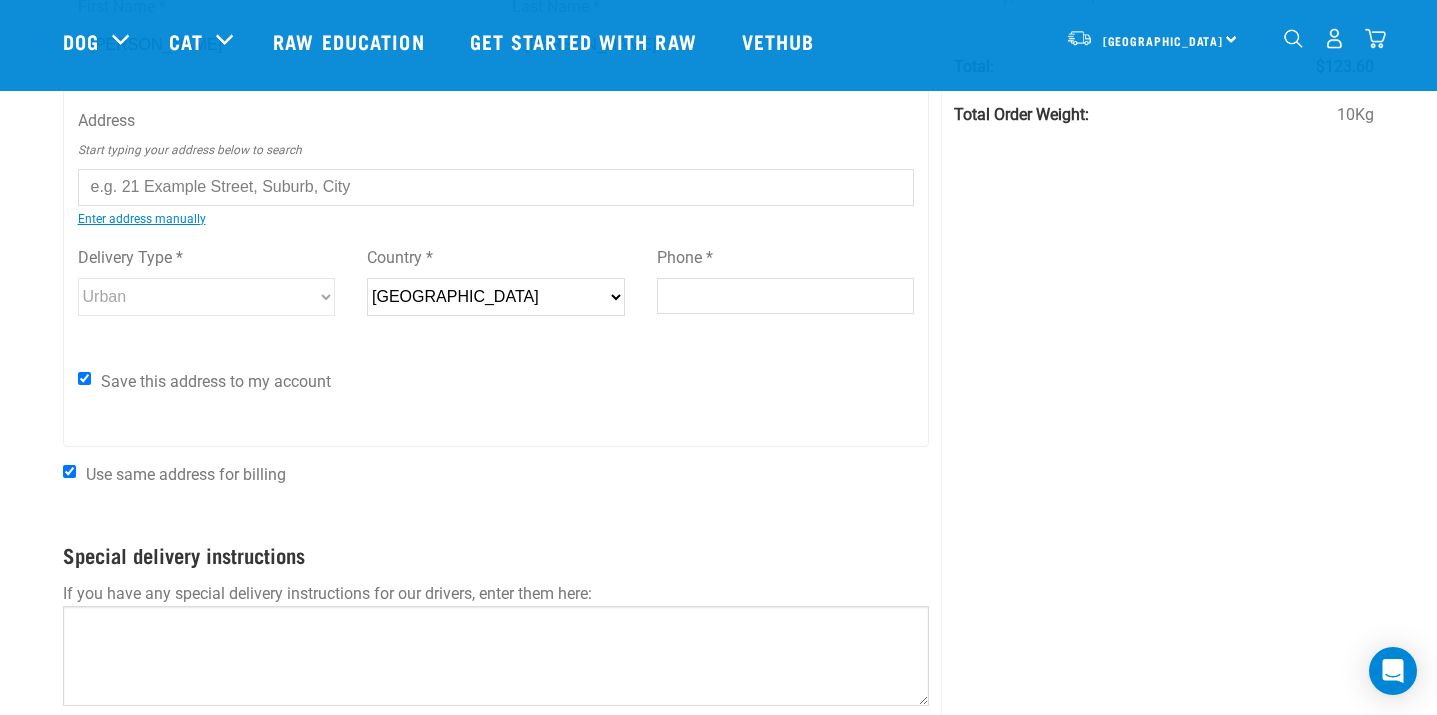 scroll, scrollTop: 300, scrollLeft: 0, axis: vertical 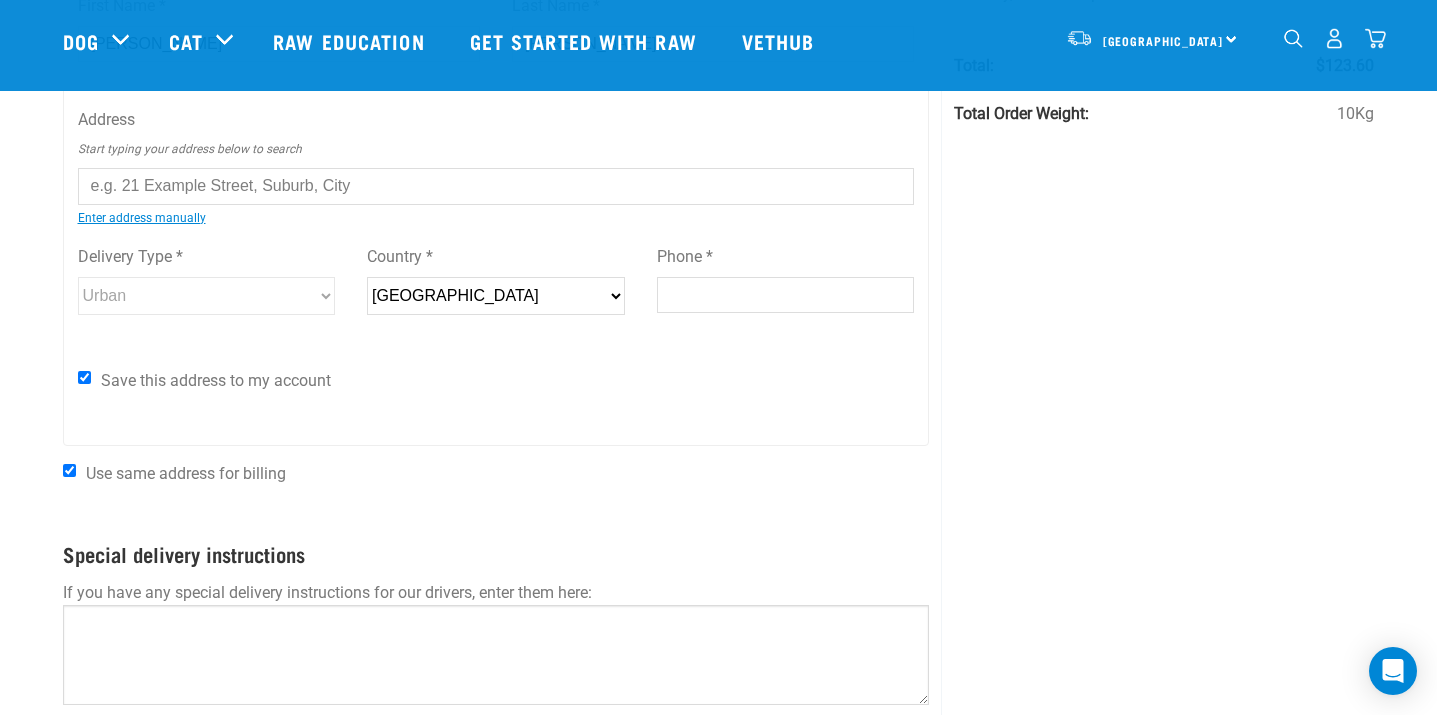 type on "Bui" 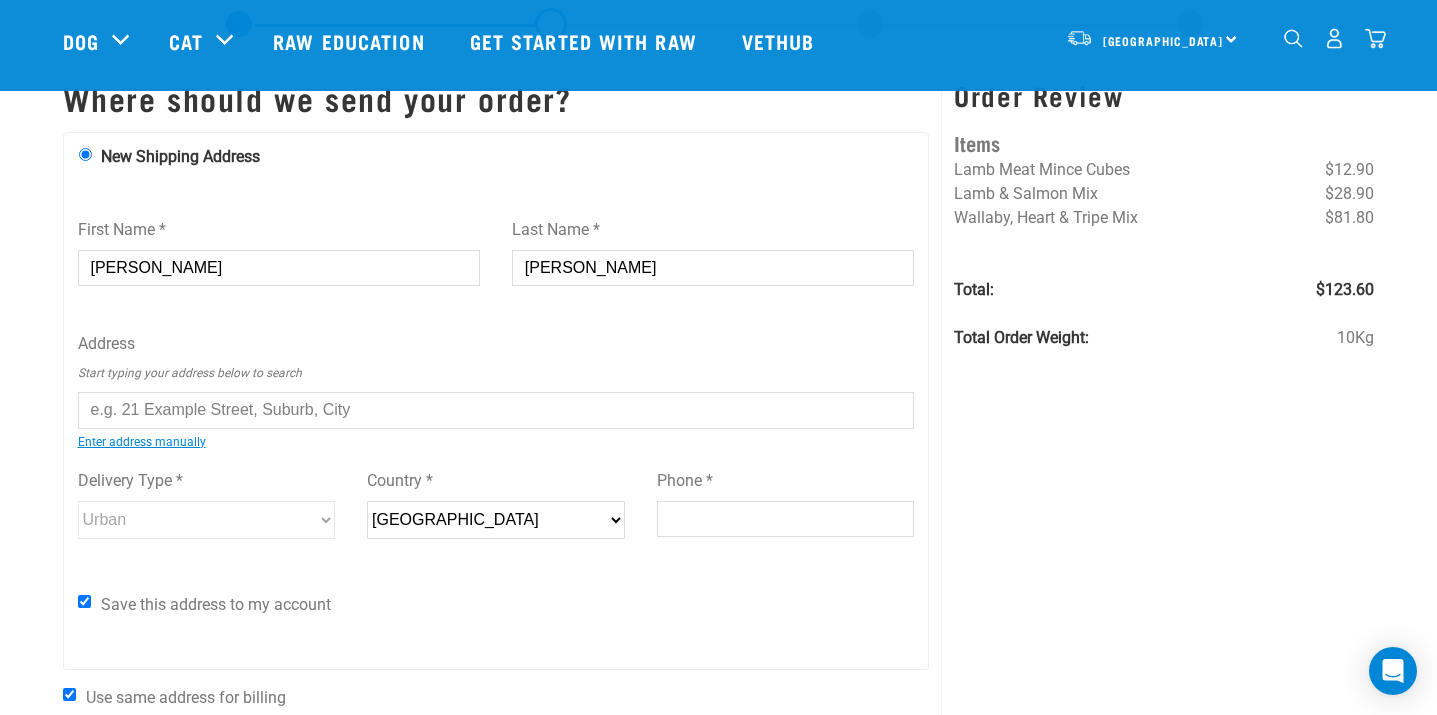 scroll, scrollTop: 68, scrollLeft: 0, axis: vertical 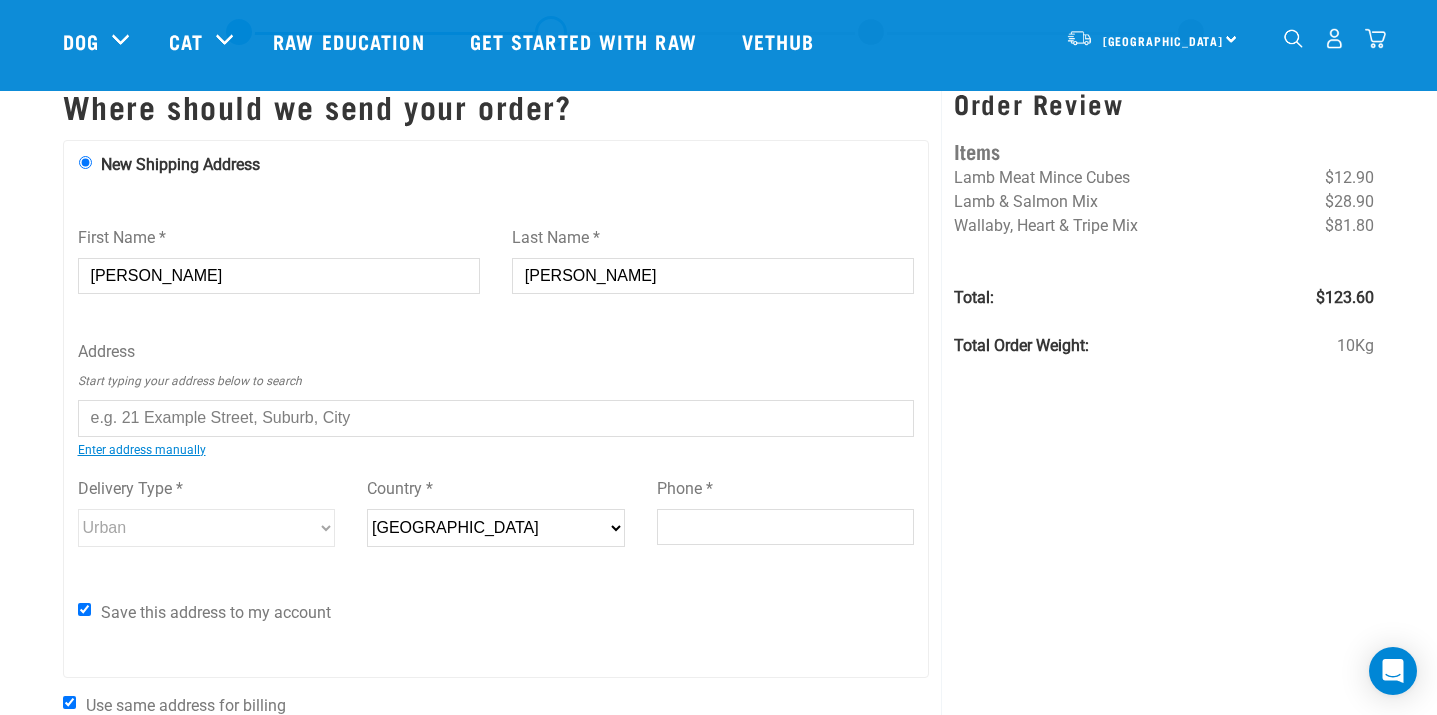 click on "First Name *
Sandra
Last Name *
Bui
Address
Start typing your address below to search
Enter address manually
Address 1 *
Address 2
Suburb
City *
Nelson" at bounding box center [496, 421] 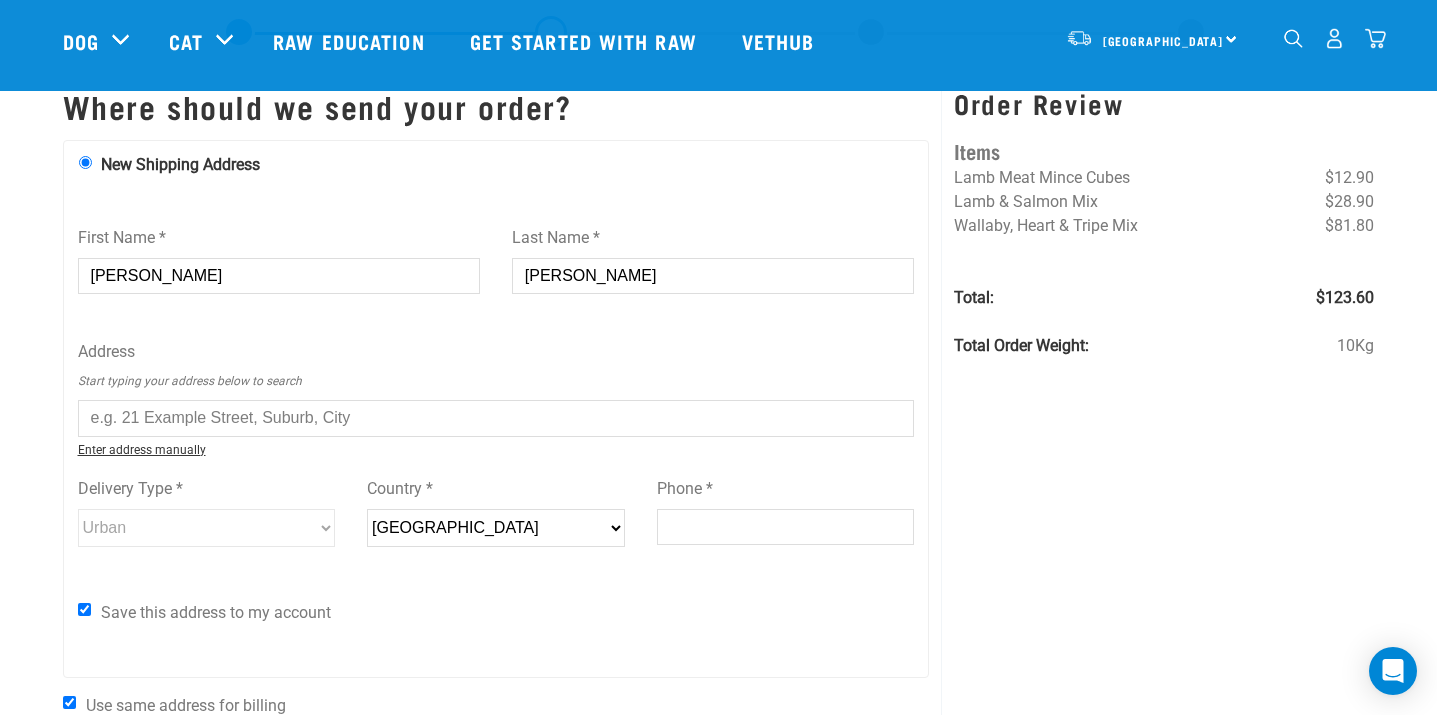 click on "Enter address manually" at bounding box center [142, 450] 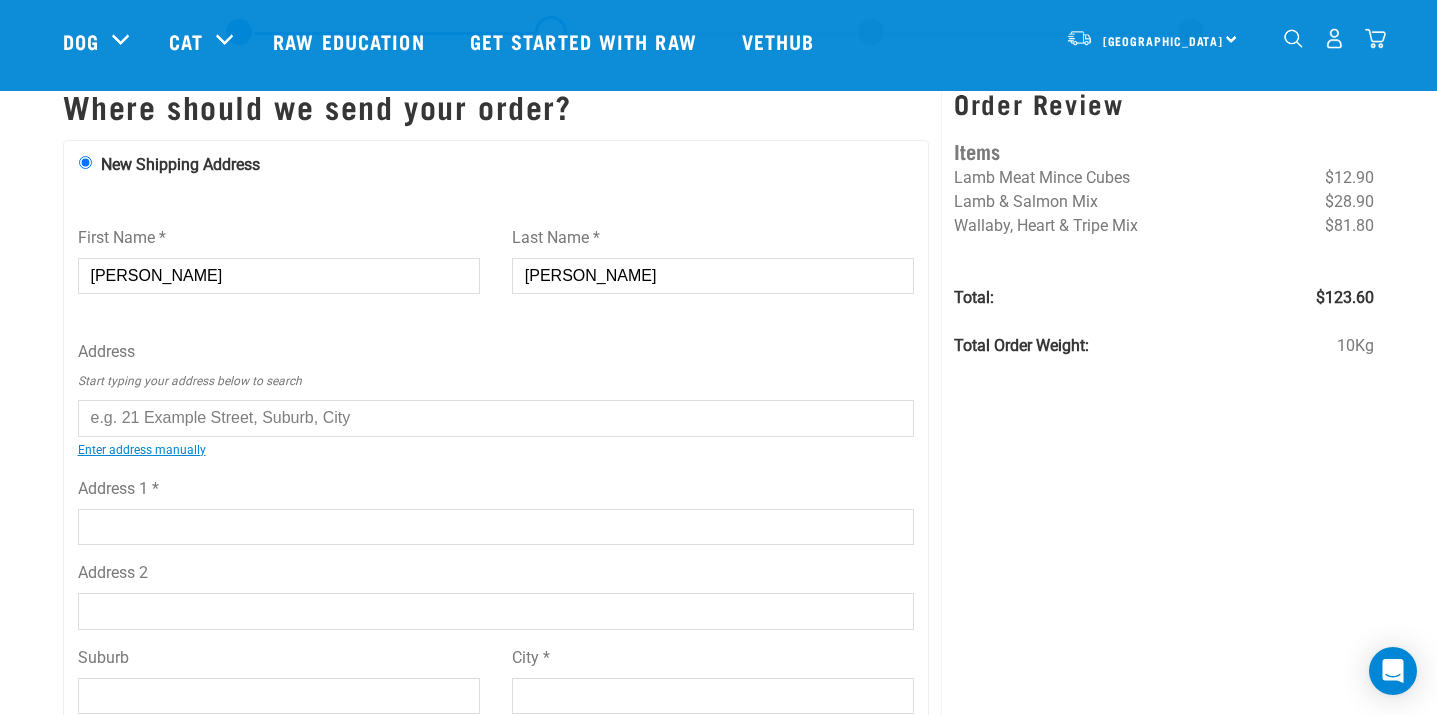 paste on "4/38 Ellis St," 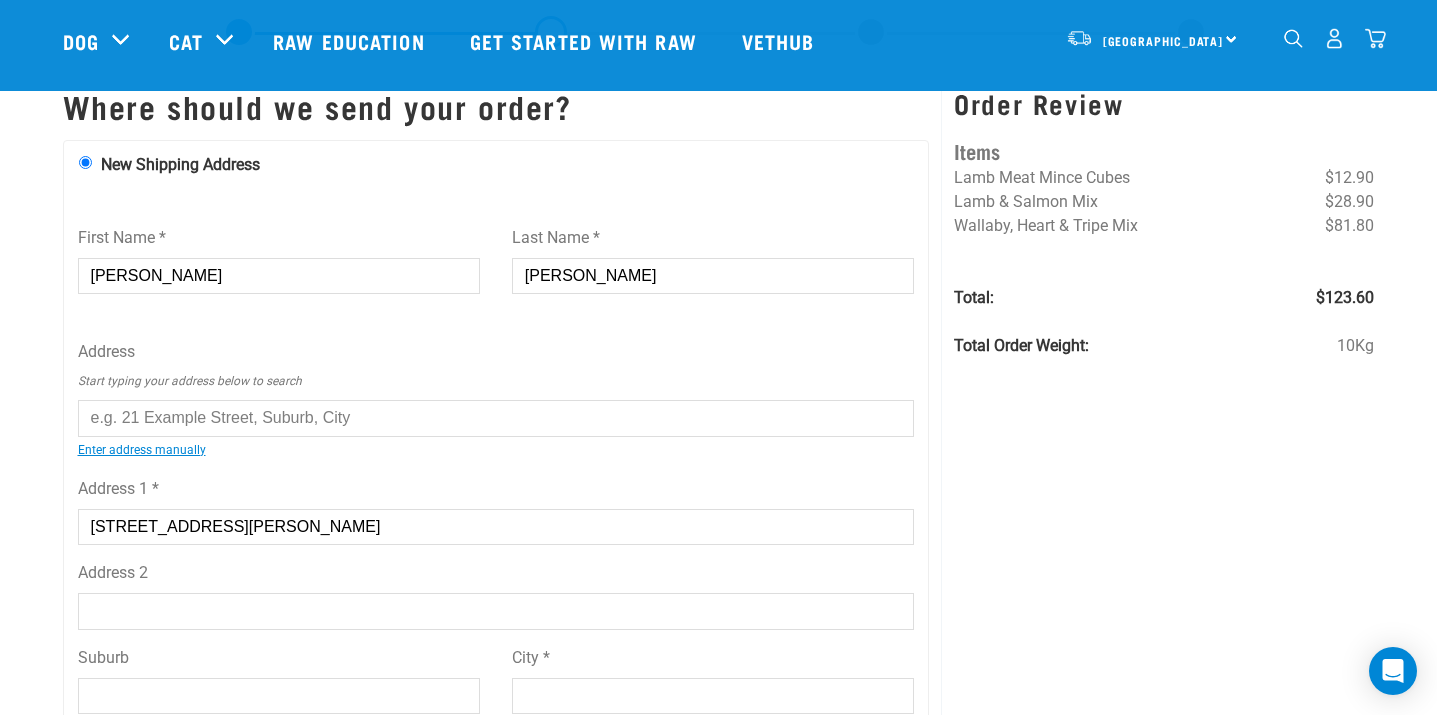 click on "4/38 Ellis St, Brightwater 7022, Tasman" at bounding box center (496, 527) 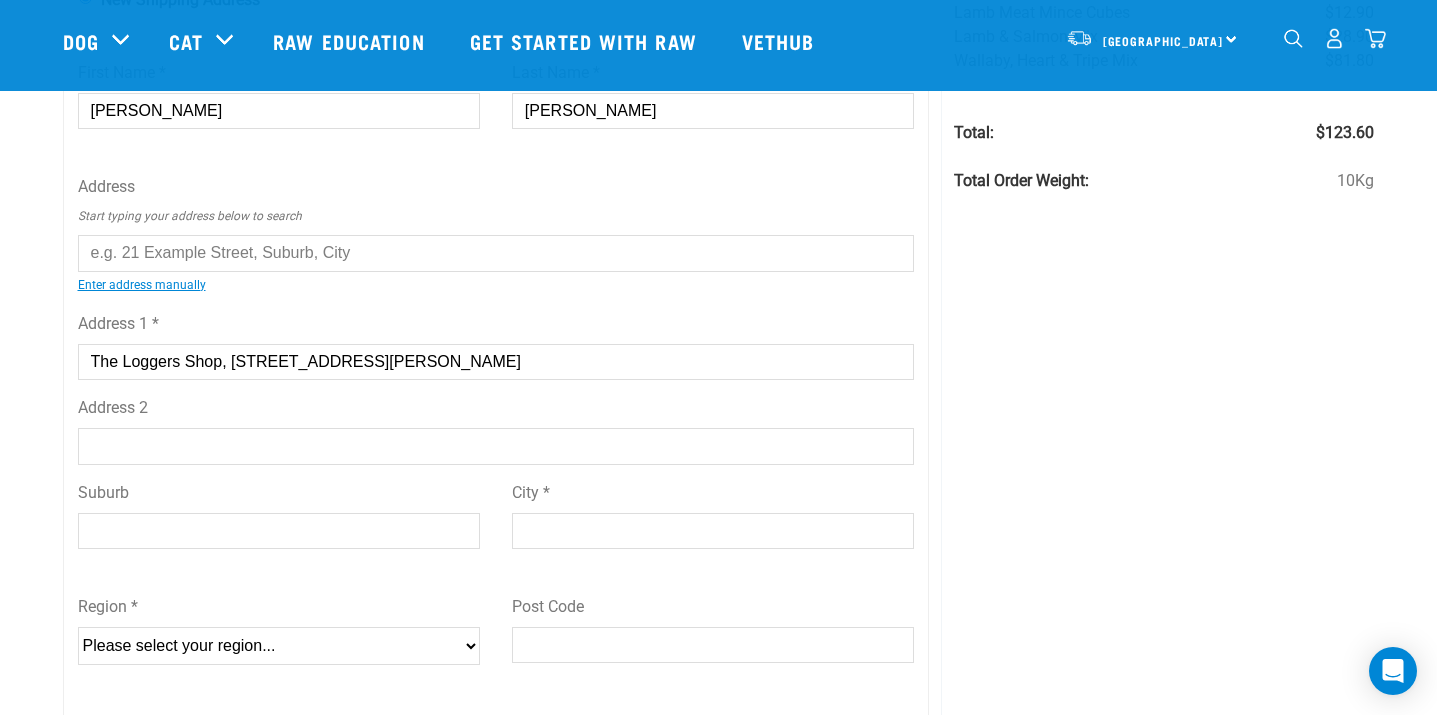 scroll, scrollTop: 240, scrollLeft: 0, axis: vertical 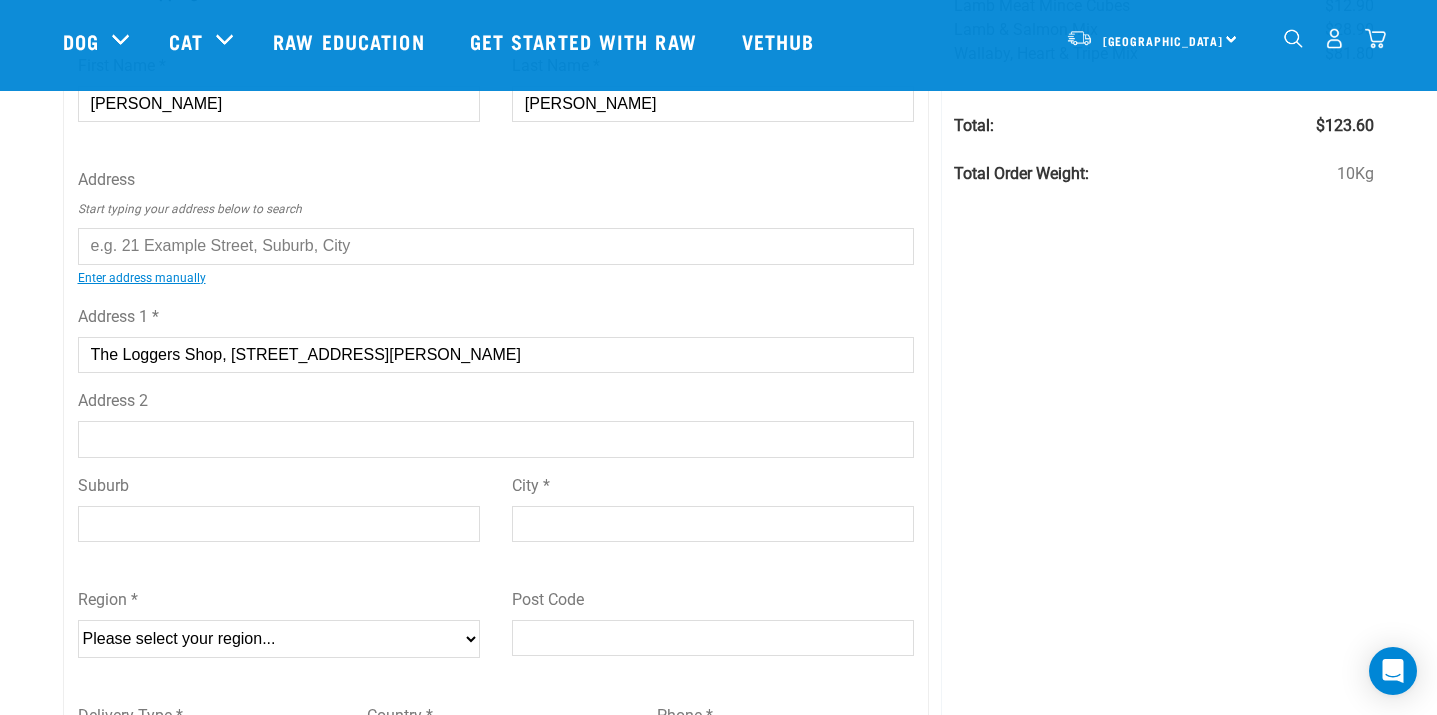 drag, startPoint x: 456, startPoint y: 359, endPoint x: 410, endPoint y: 350, distance: 46.872166 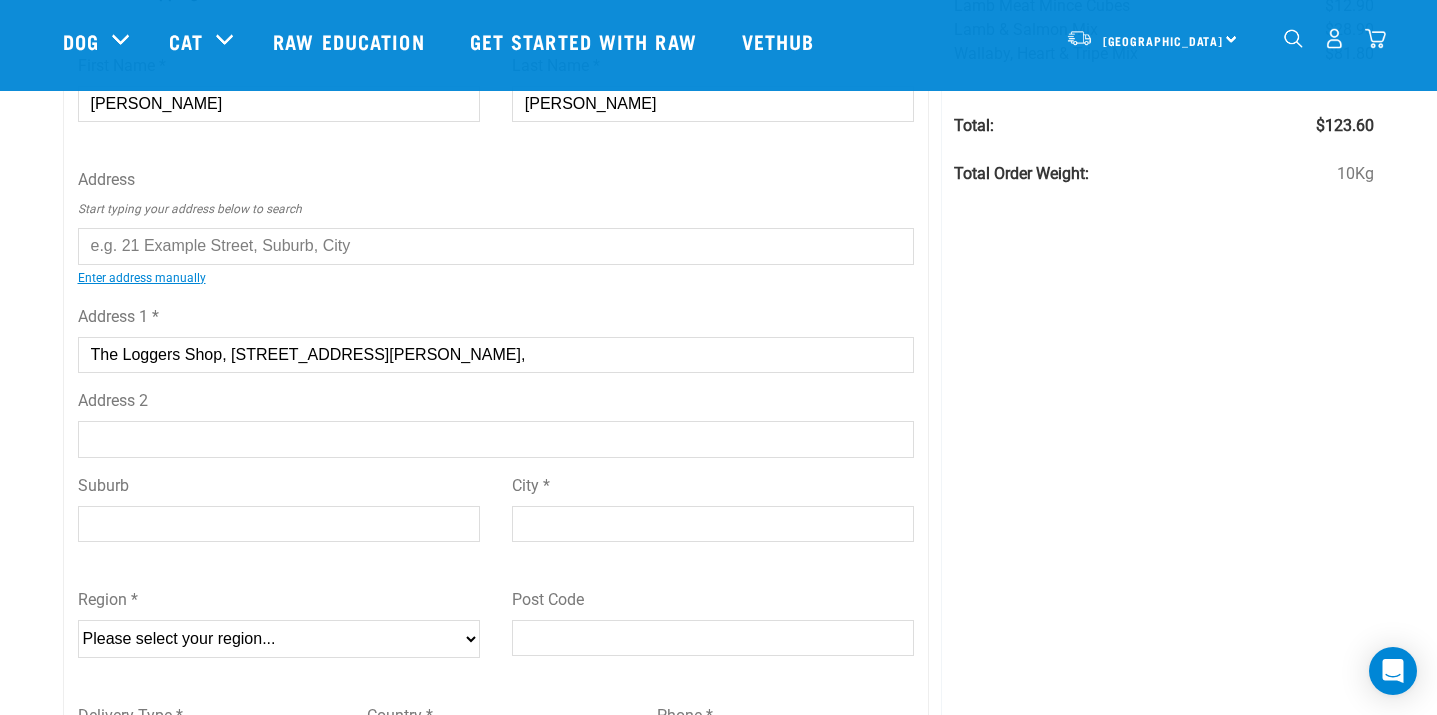 type on "The Loggers Shop, 4/38 Ellis St, Brightwater," 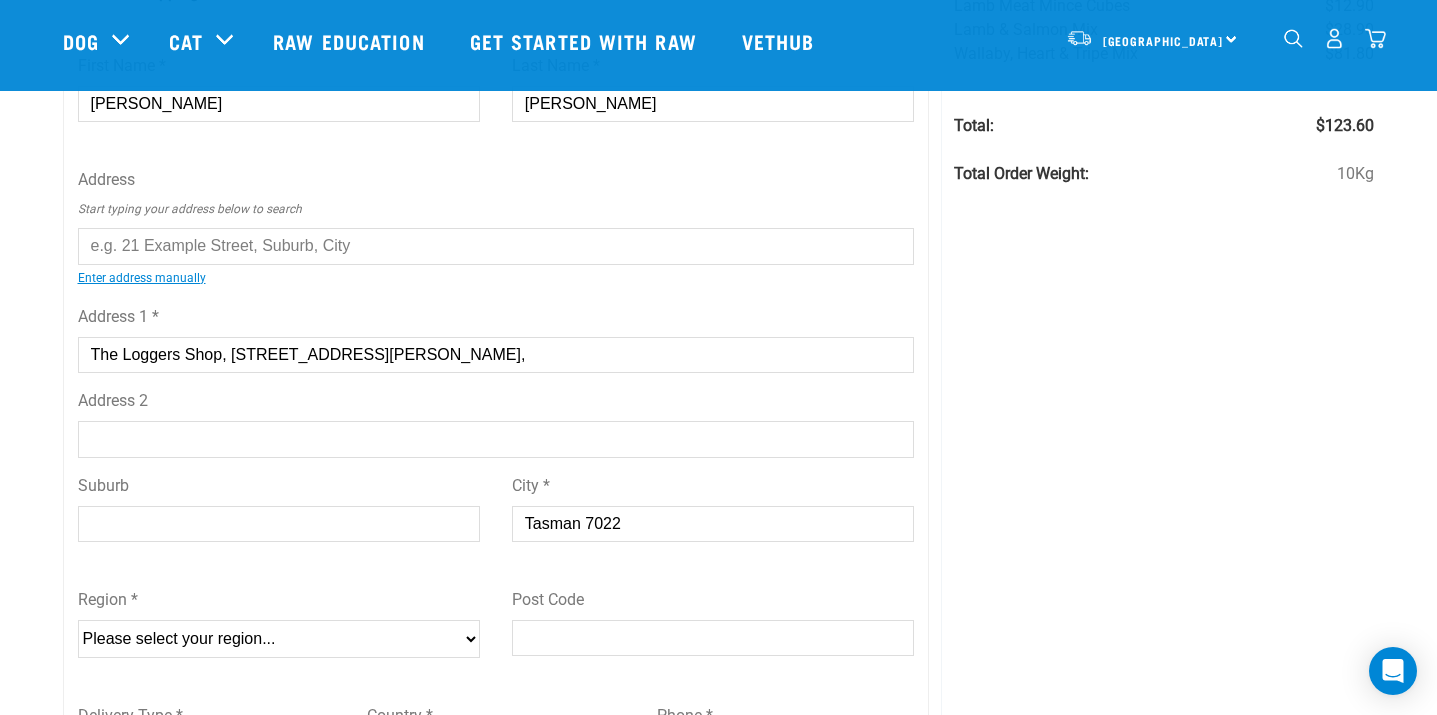 type on "Tasman 7022" 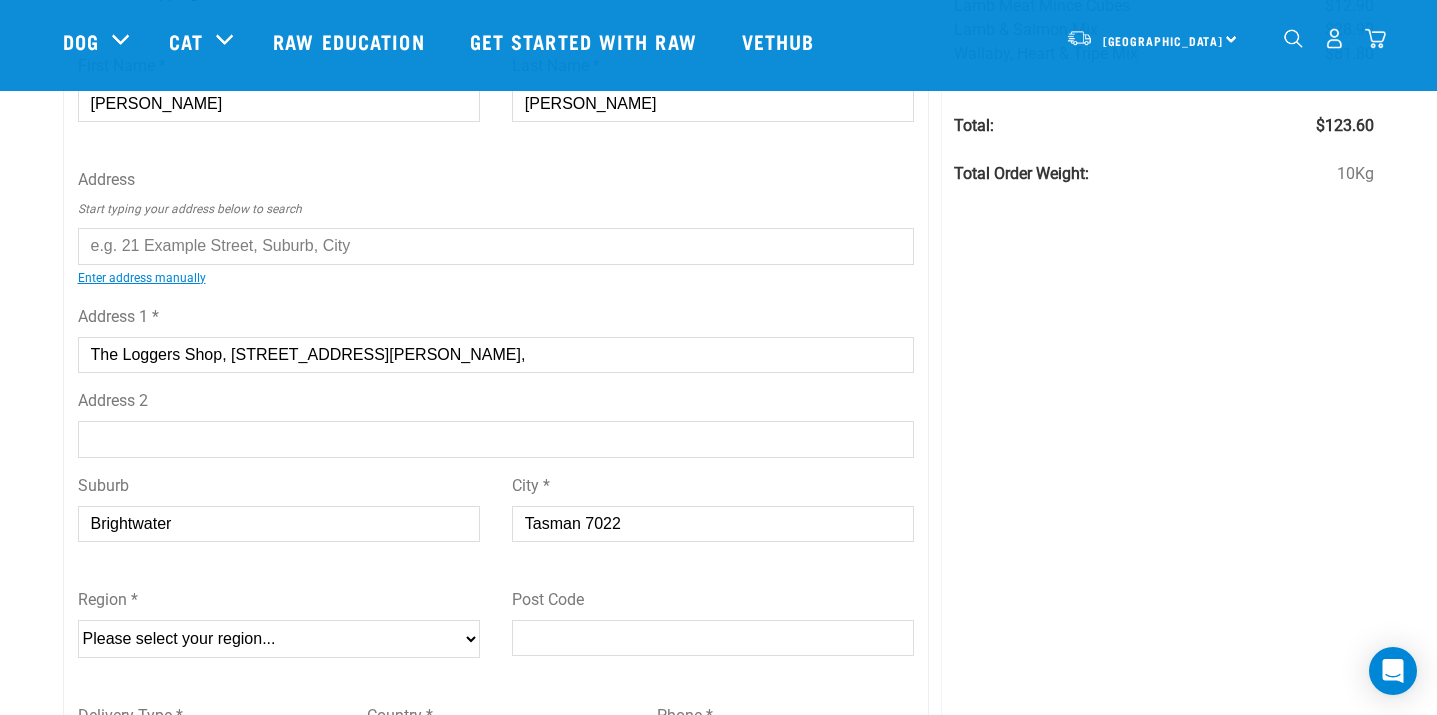 type on "Brightwater" 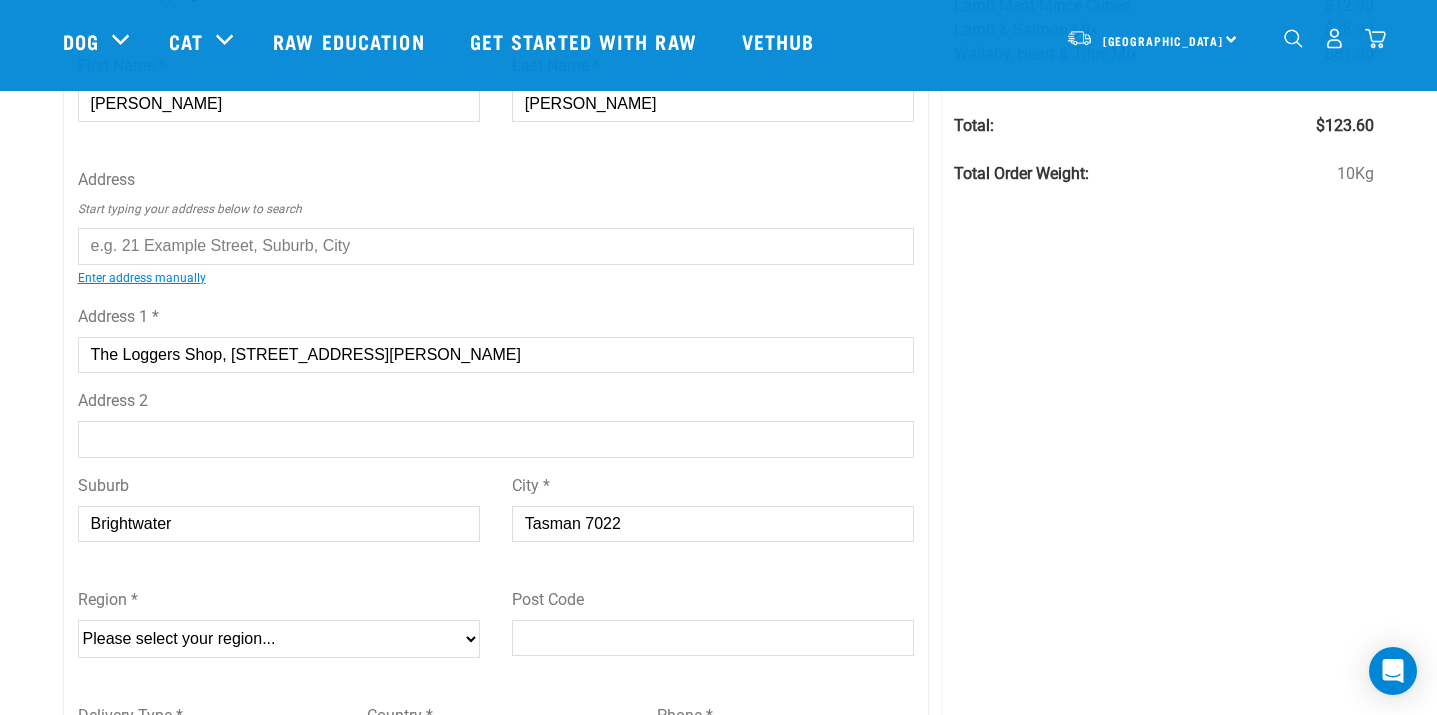 type on "The Loggers Shop, [STREET_ADDRESS][PERSON_NAME]" 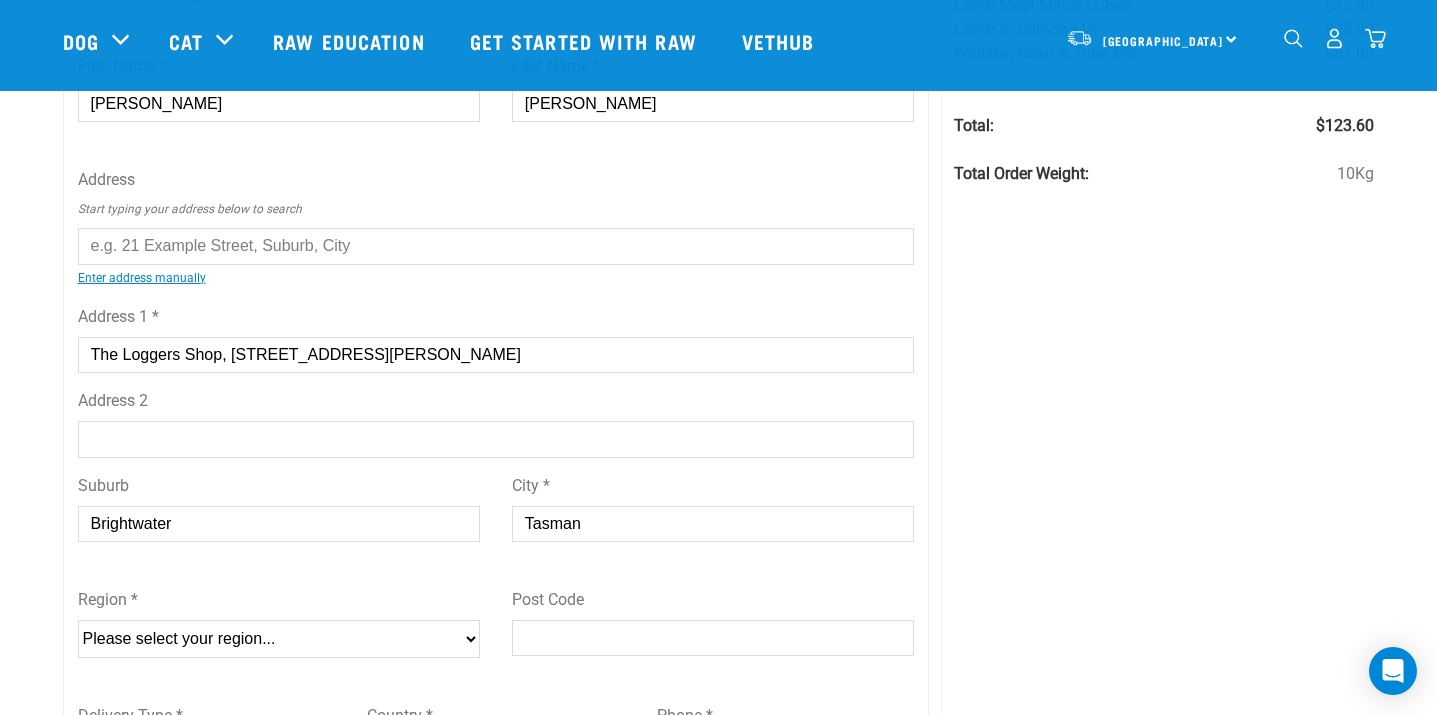 type on "Tasman" 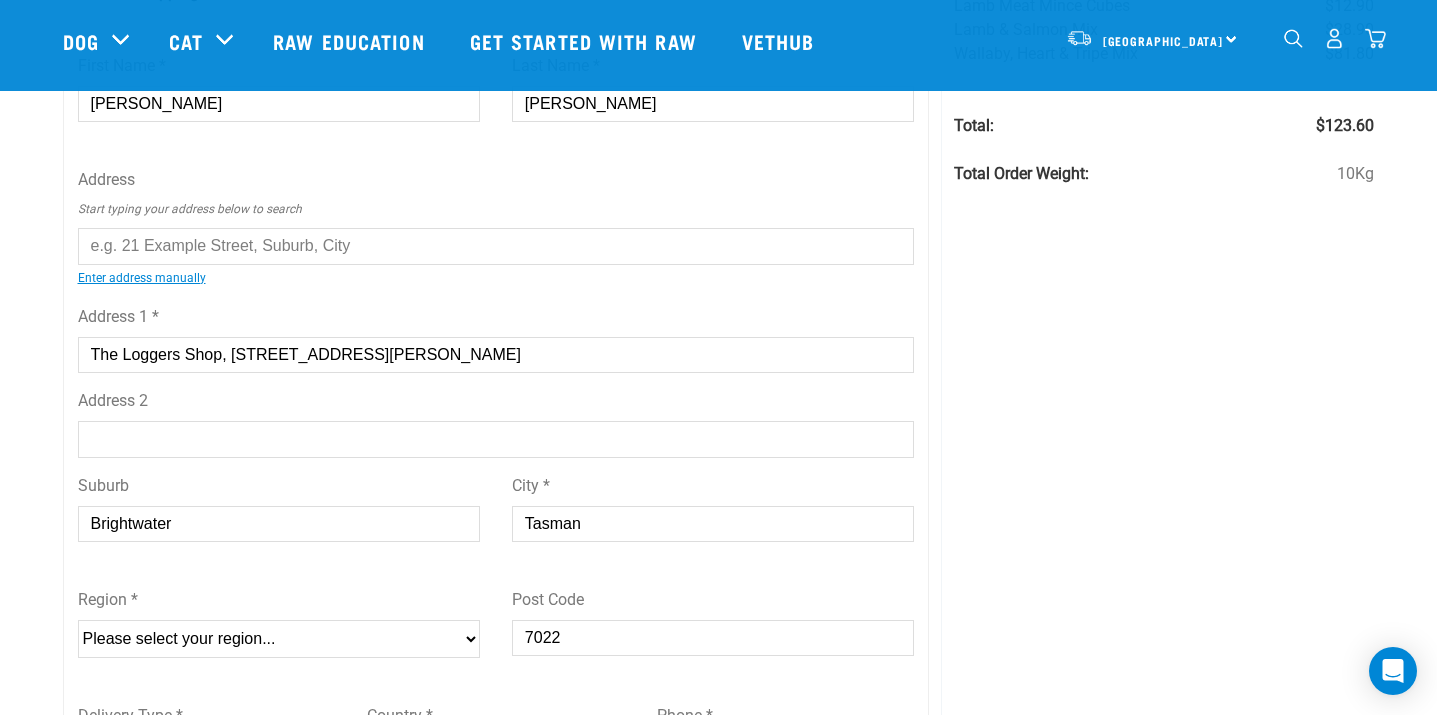 type on "7022" 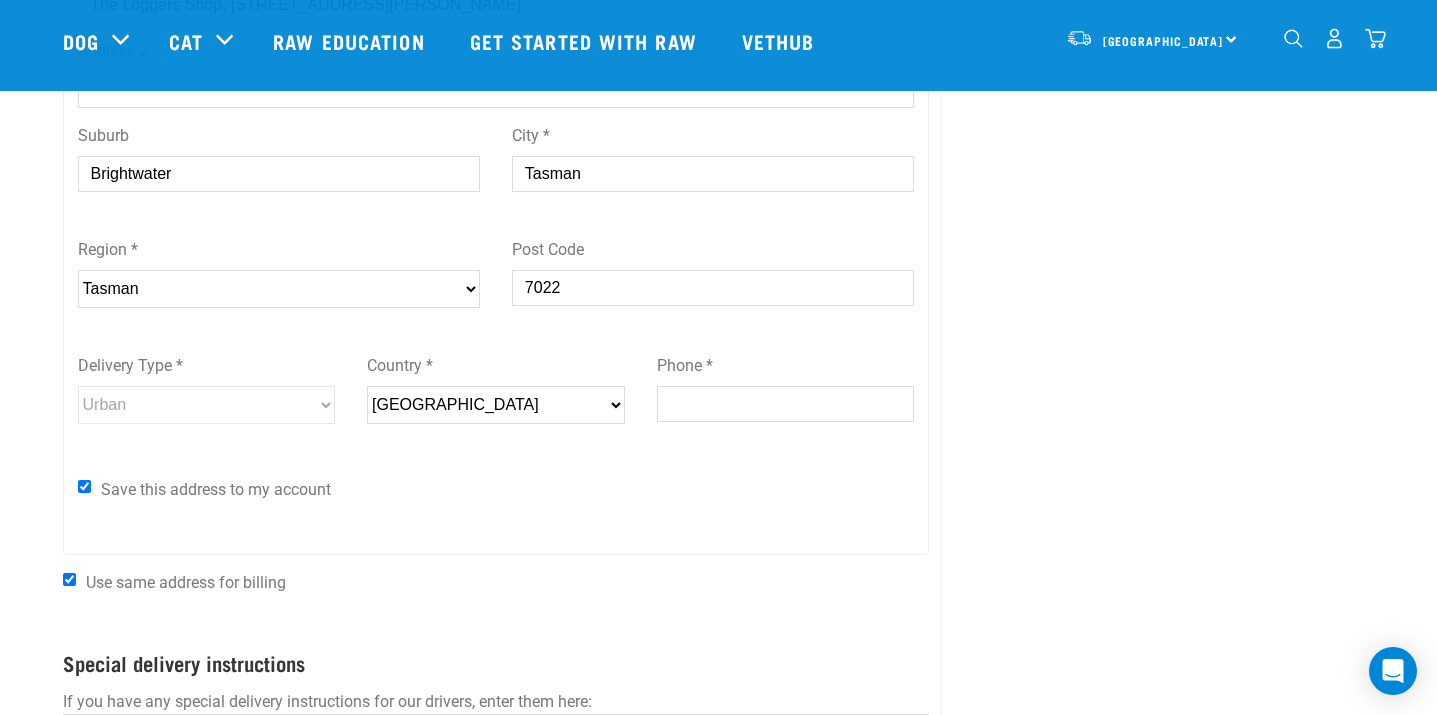 scroll, scrollTop: 601, scrollLeft: 0, axis: vertical 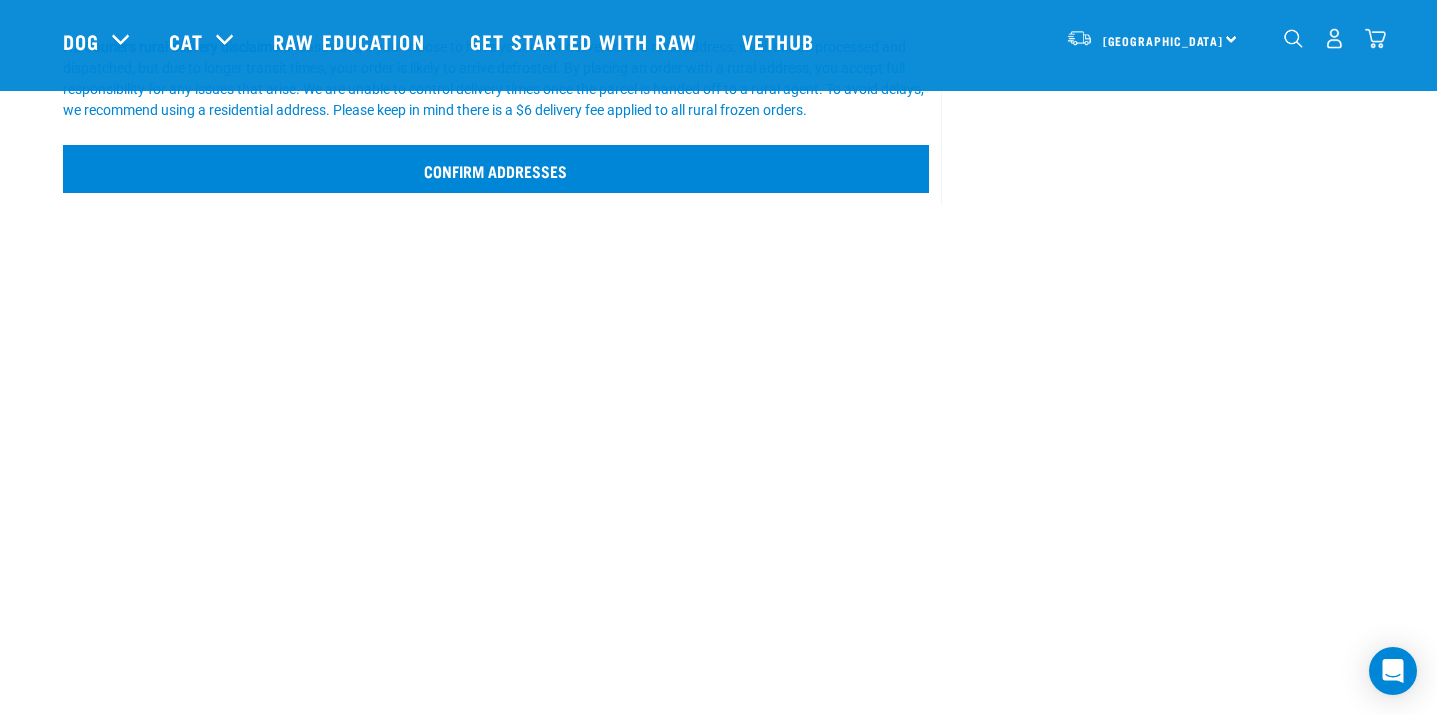 type on "0278288808" 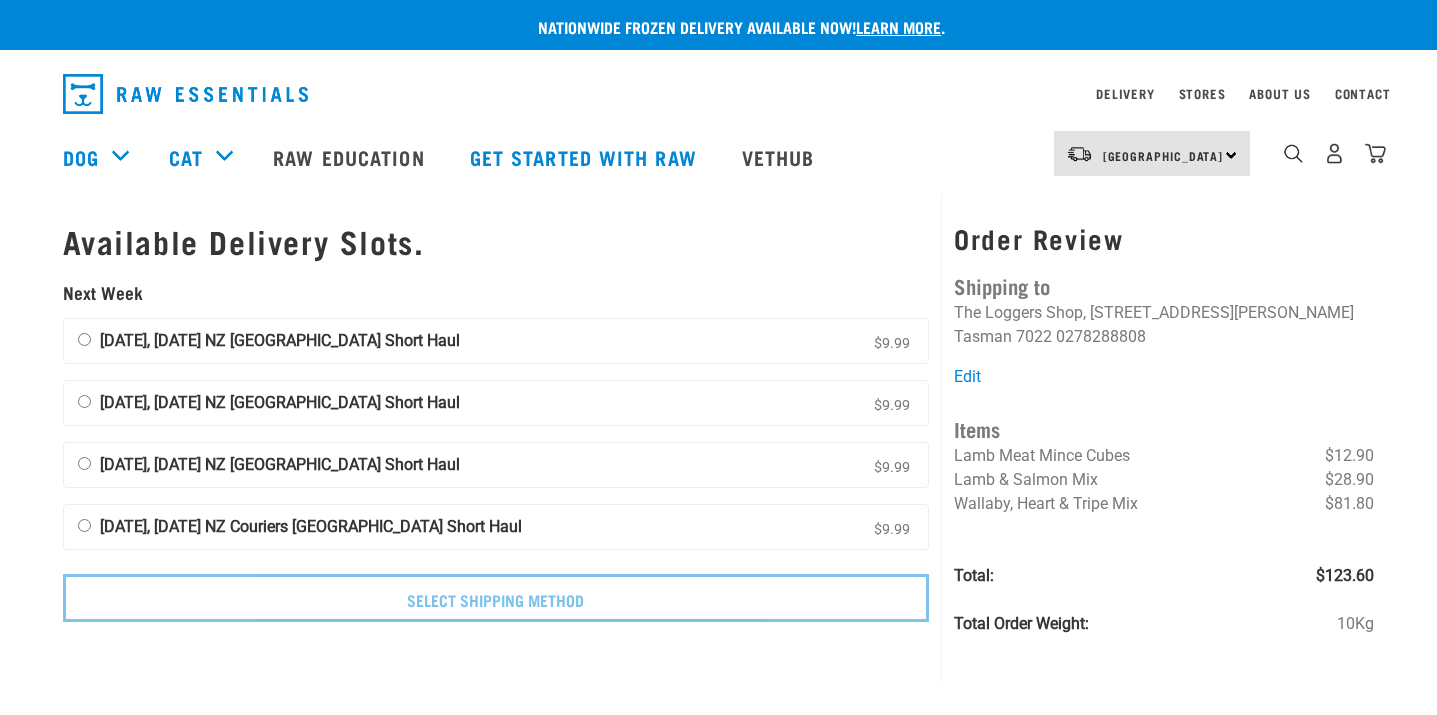 scroll, scrollTop: 0, scrollLeft: 0, axis: both 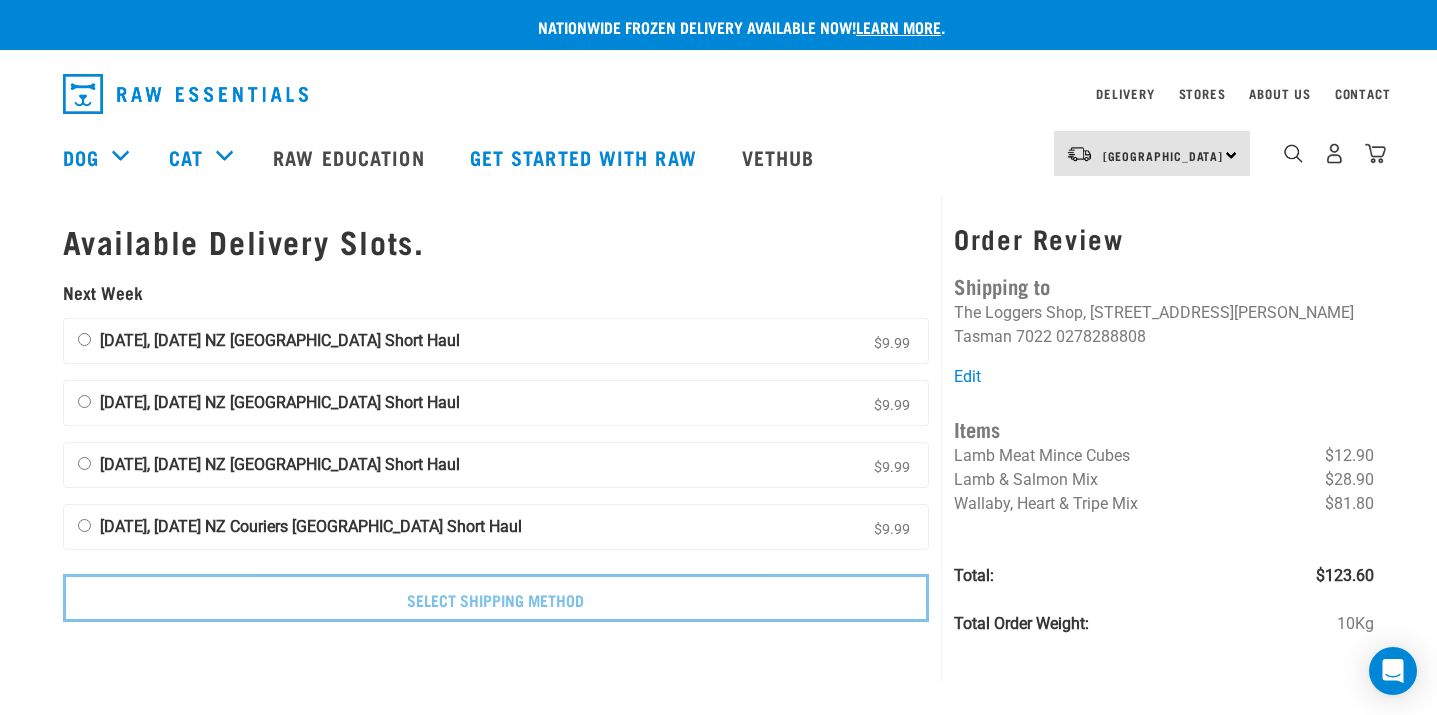 click on "[DATE], [DATE] NZ Couriers [GEOGRAPHIC_DATA] Short Haul" at bounding box center (311, 526) 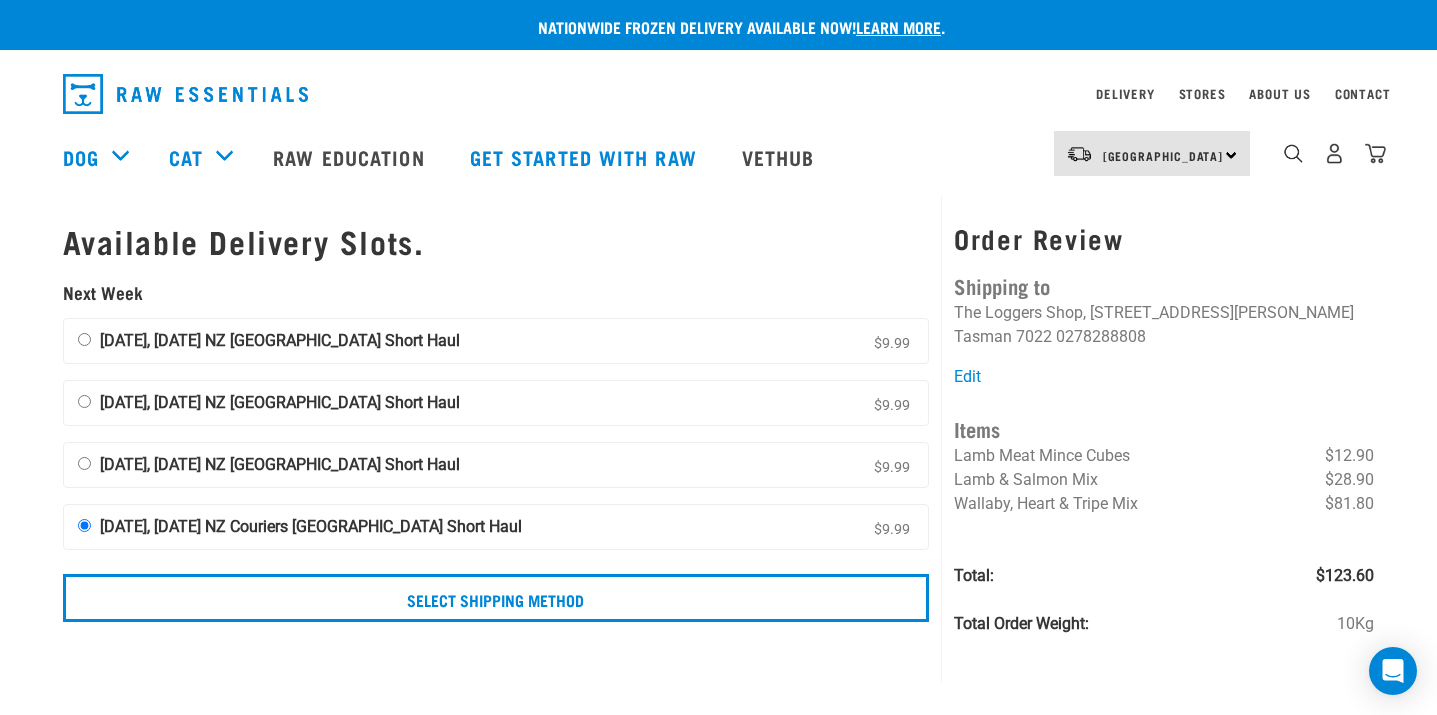 scroll, scrollTop: 0, scrollLeft: 0, axis: both 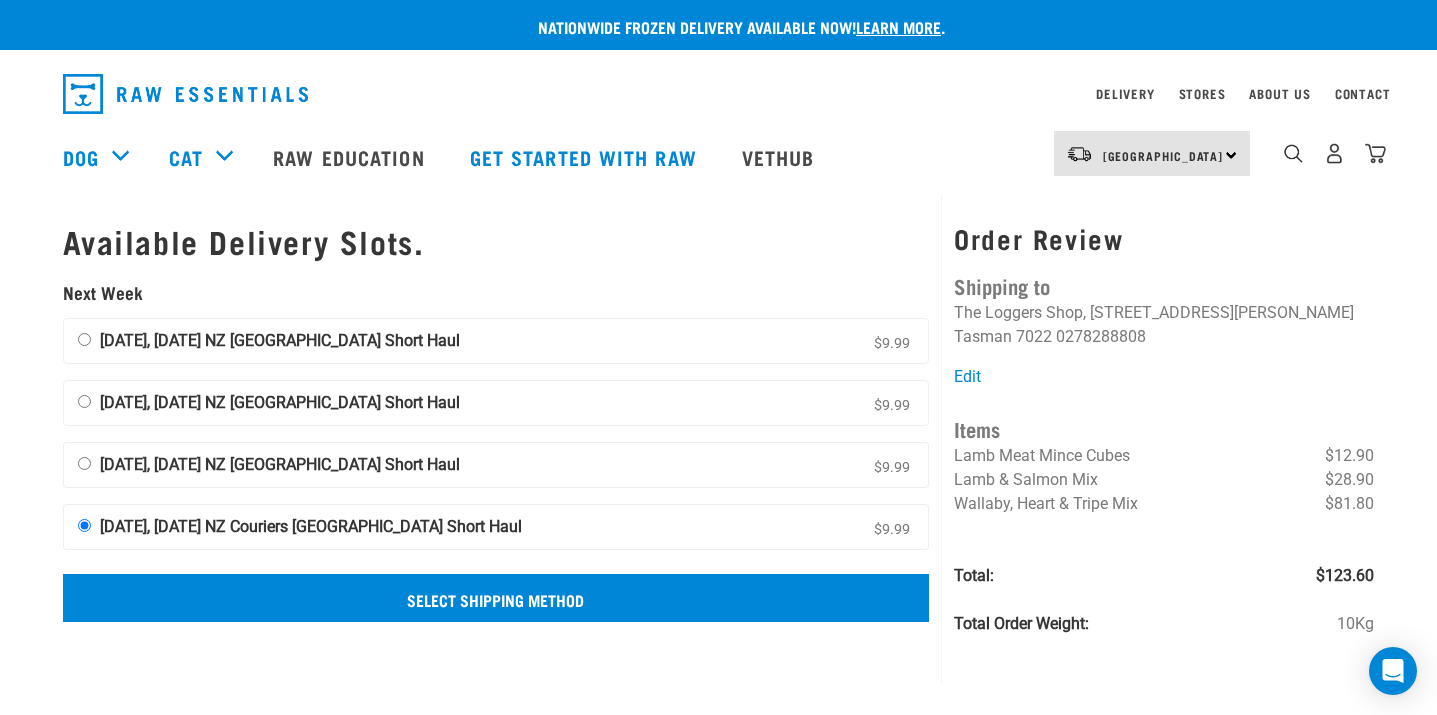 click on "Select Shipping Method" at bounding box center (496, 598) 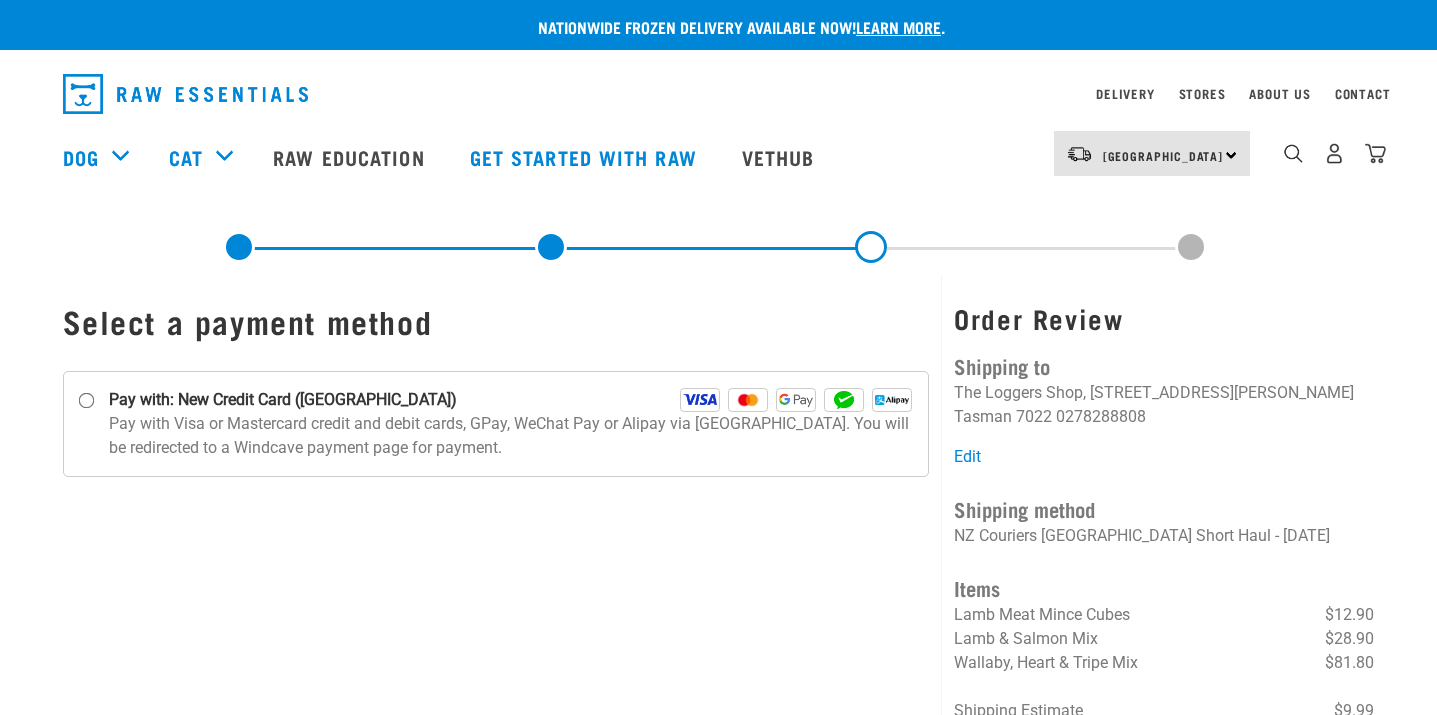scroll, scrollTop: 0, scrollLeft: 0, axis: both 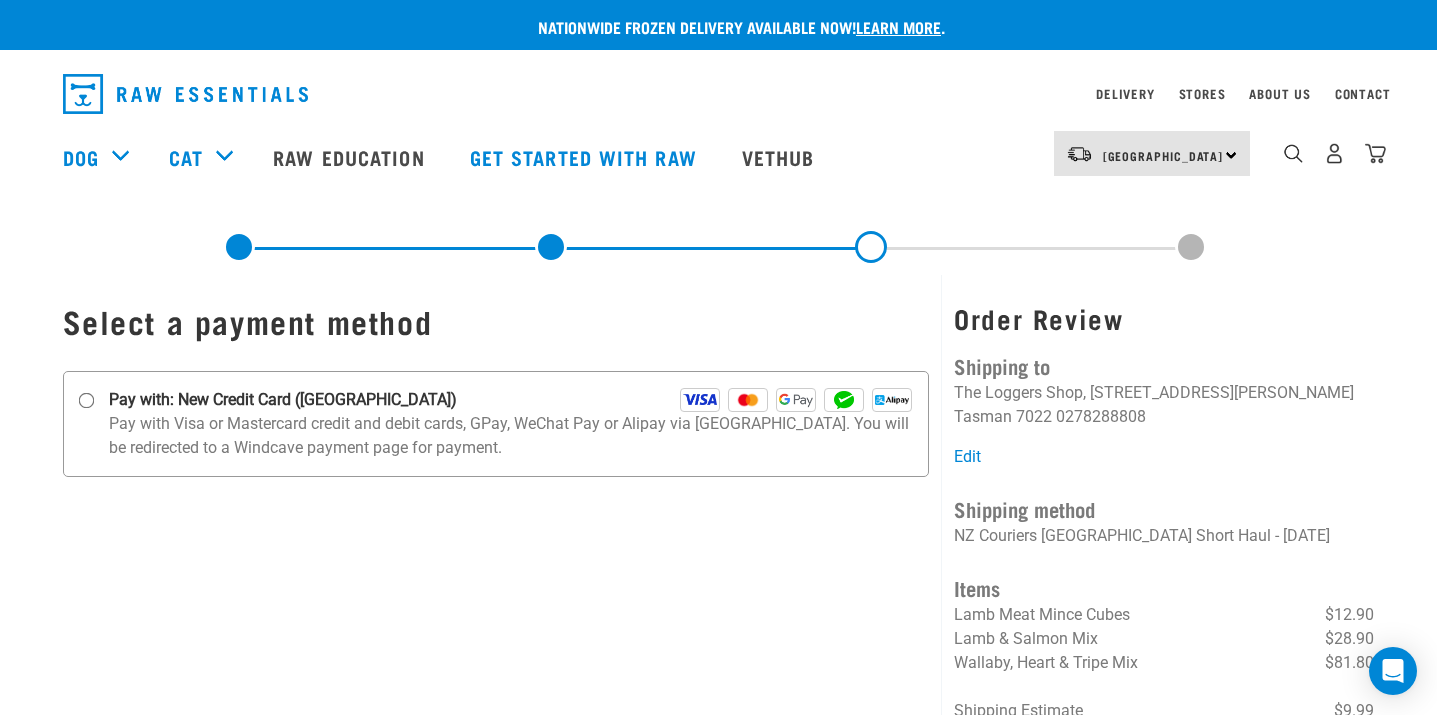 click on "Pay with Visa or Mastercard credit and debit cards, GPay, WeChat Pay or Alipay via [GEOGRAPHIC_DATA]. You will be redirected to a Windcave payment page for payment." at bounding box center (511, 436) 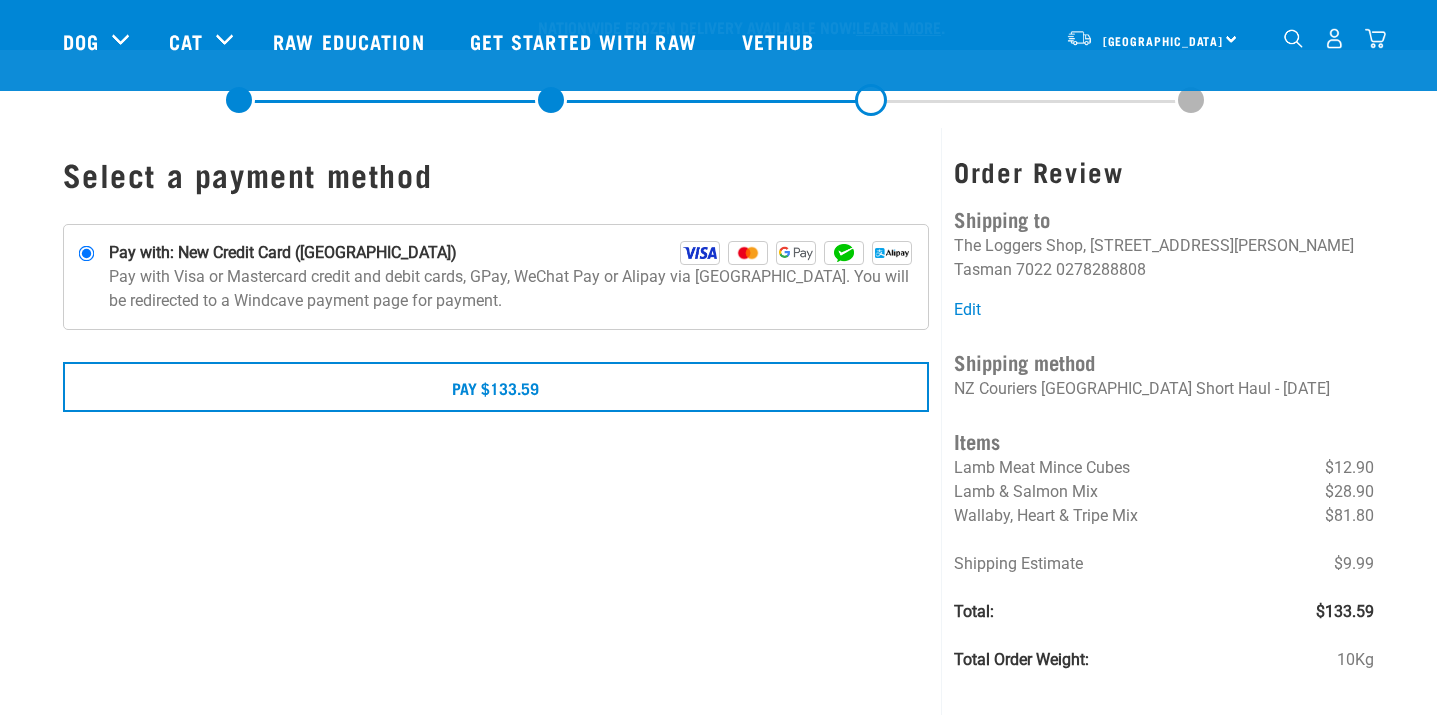 scroll, scrollTop: 63, scrollLeft: 0, axis: vertical 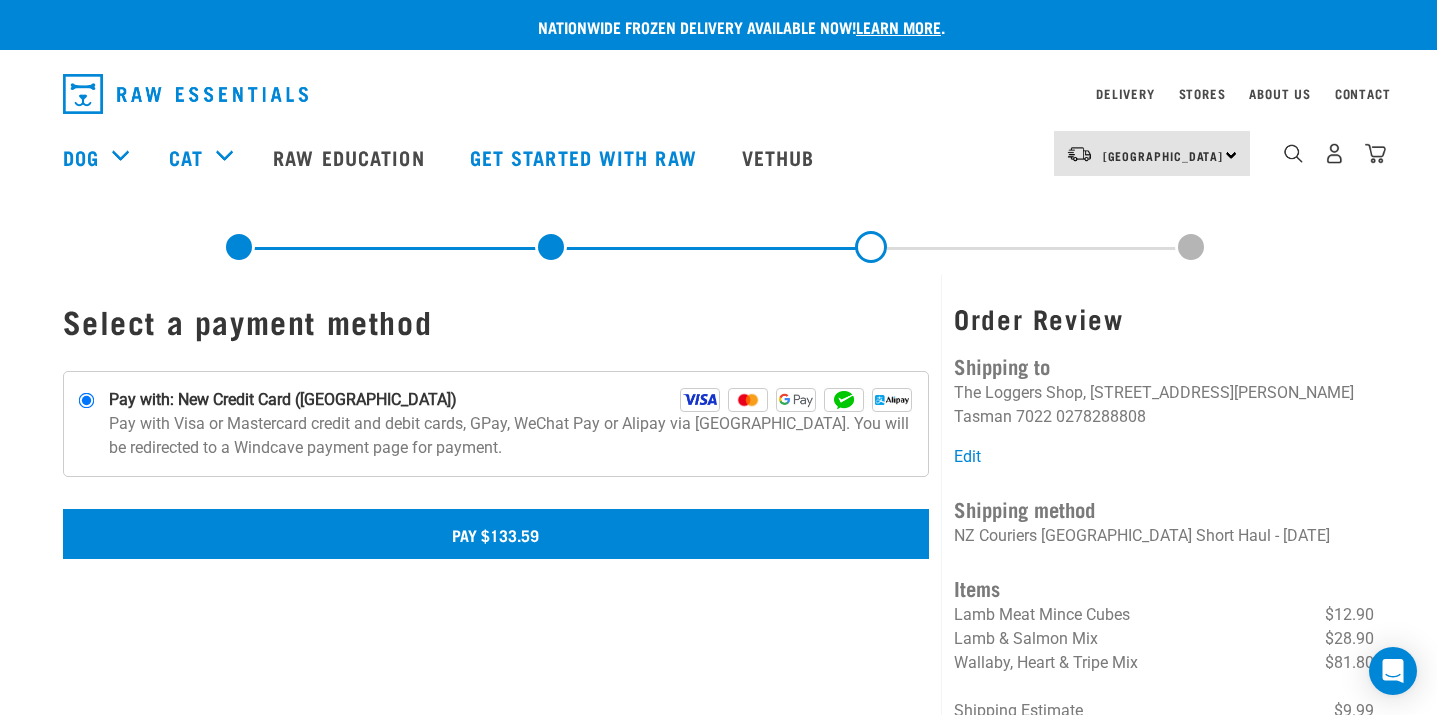 click on "Pay $133.59" at bounding box center [496, 534] 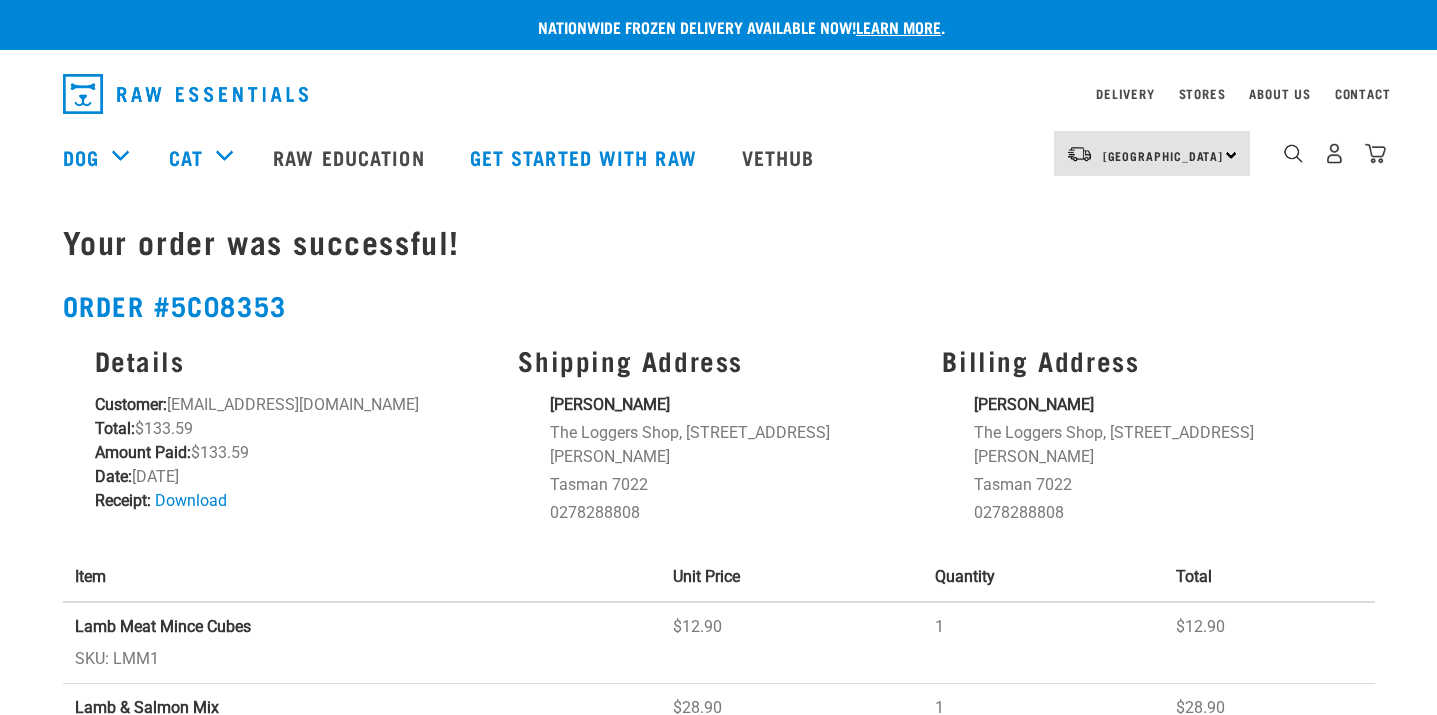 scroll, scrollTop: 0, scrollLeft: 0, axis: both 